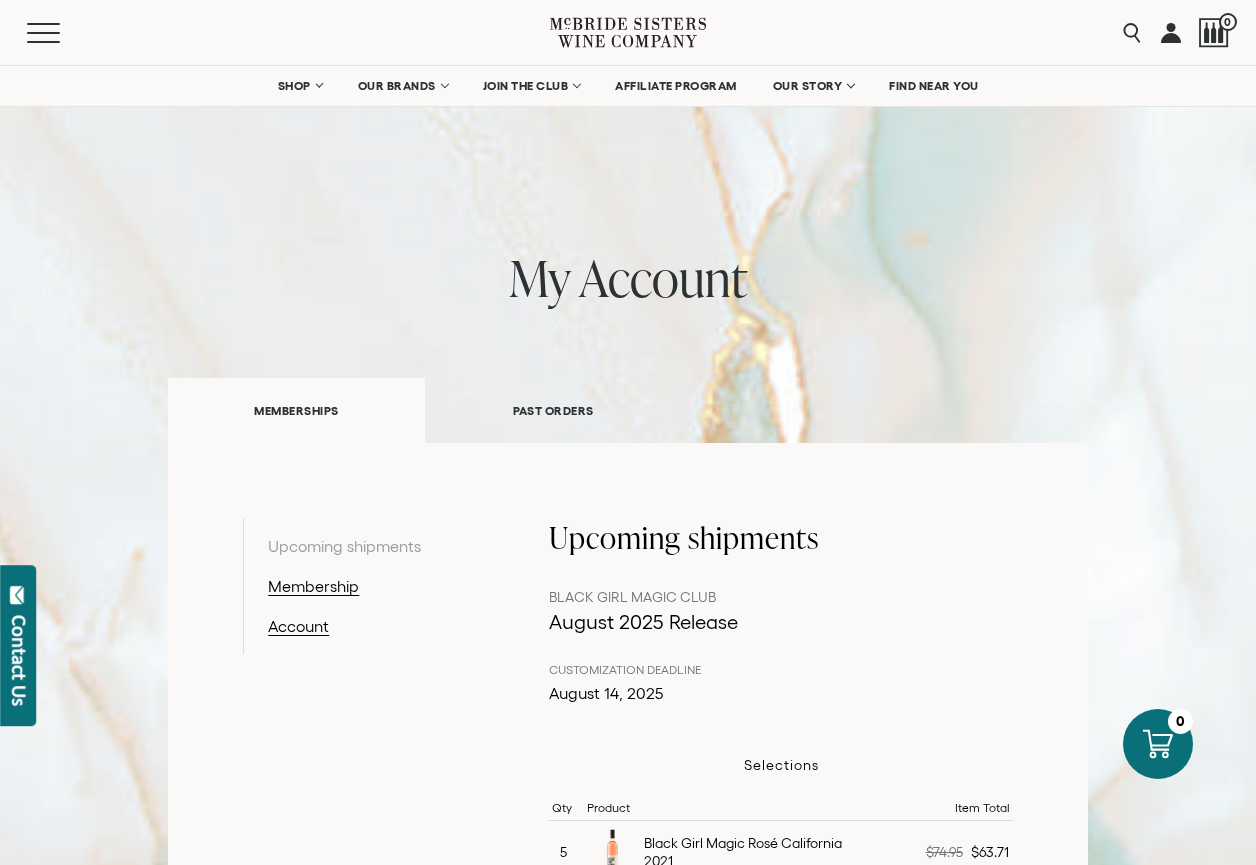 scroll, scrollTop: 0, scrollLeft: 0, axis: both 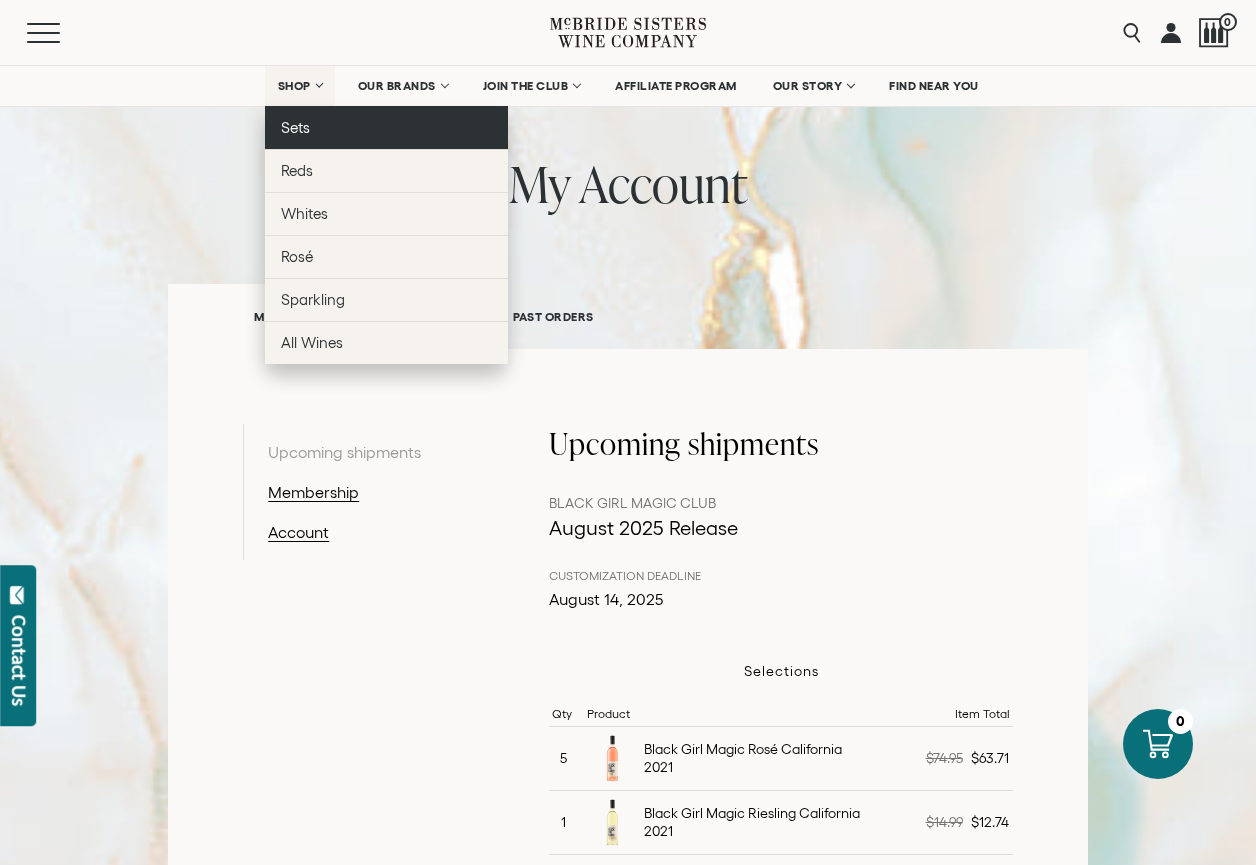 click on "Sets" at bounding box center [295, 127] 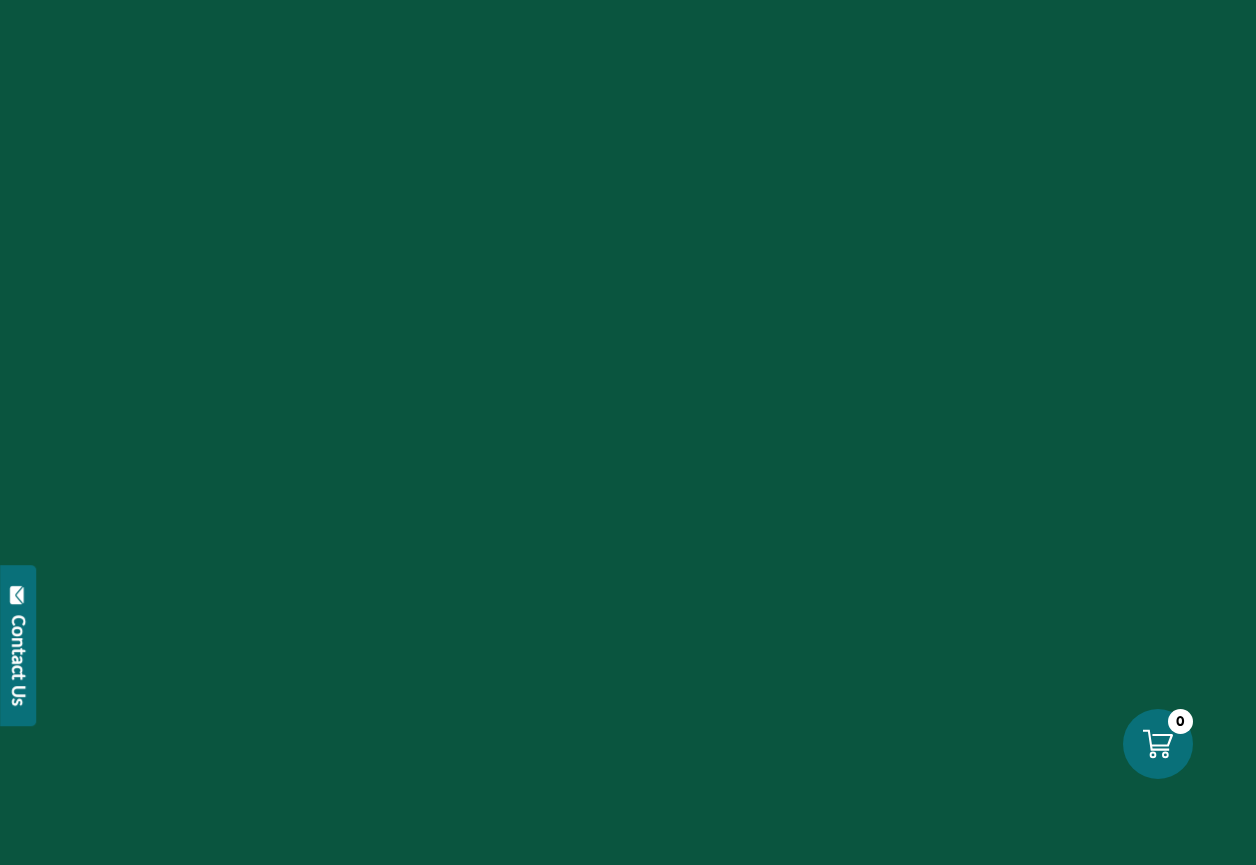 scroll, scrollTop: 0, scrollLeft: 0, axis: both 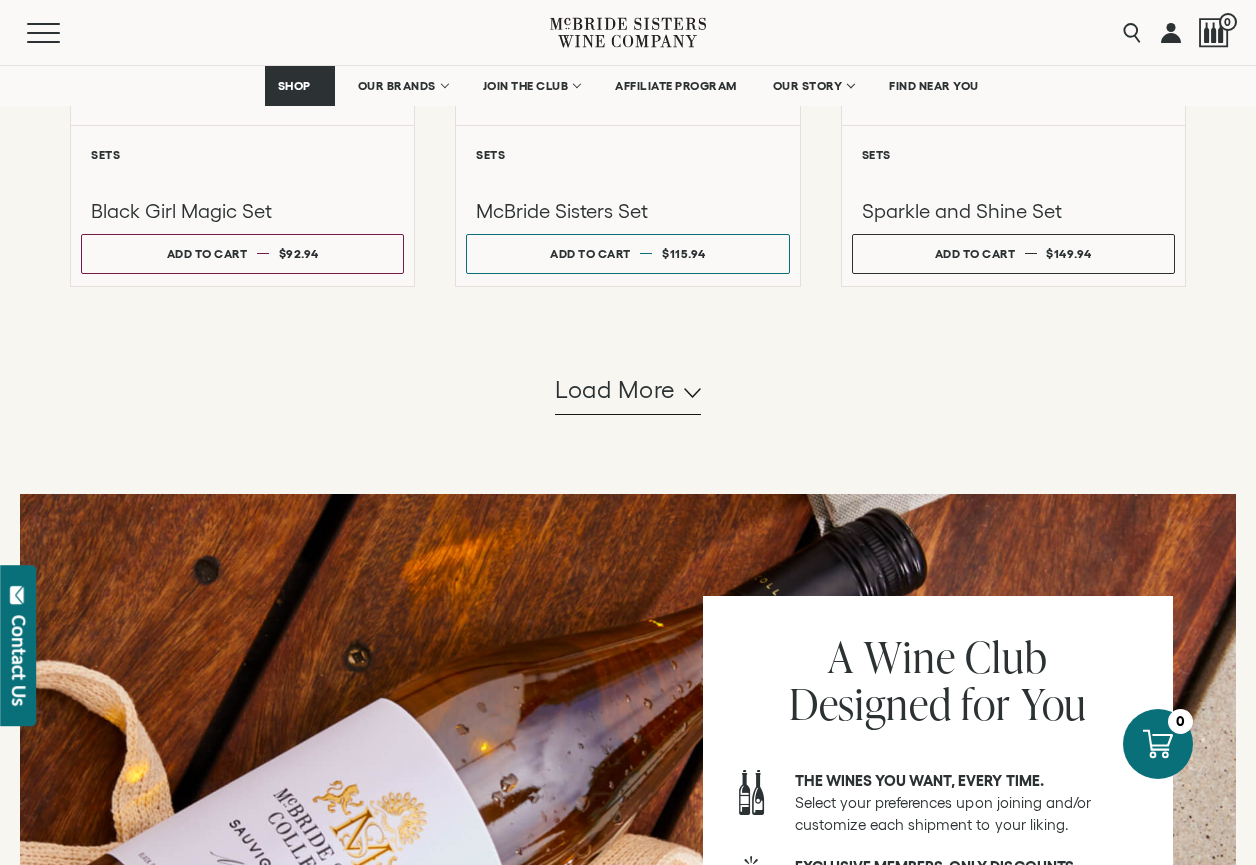 click on "Load more" at bounding box center [615, 390] 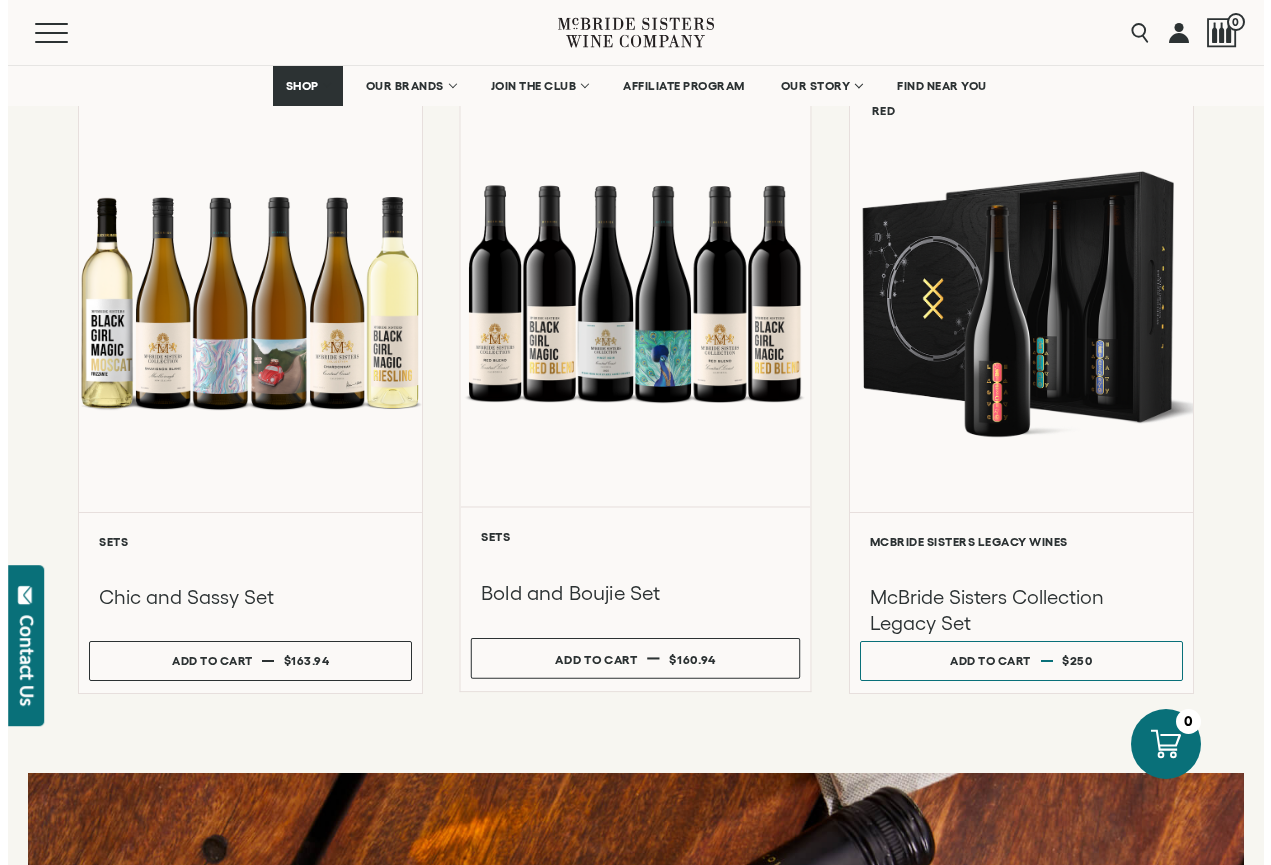 scroll, scrollTop: 2197, scrollLeft: 0, axis: vertical 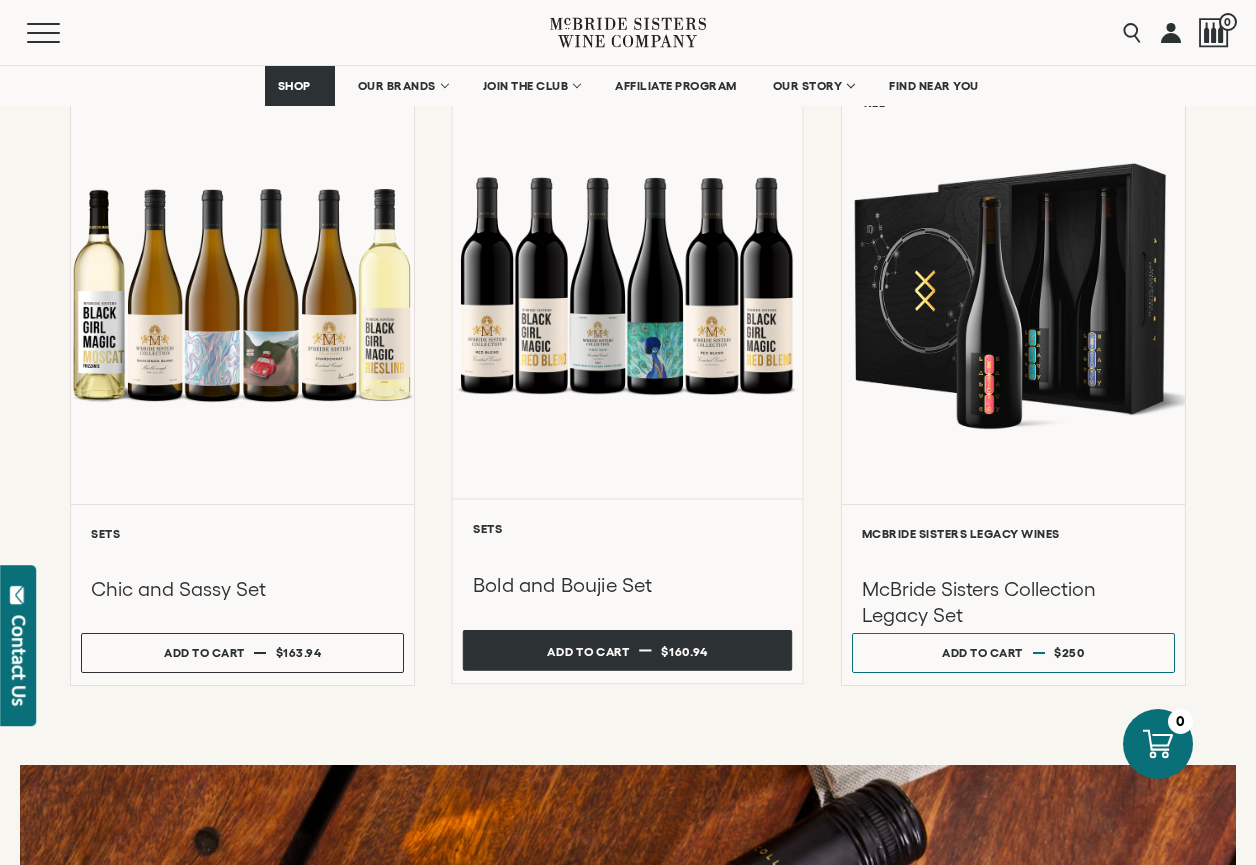 click on "Add to cart" at bounding box center [589, 650] 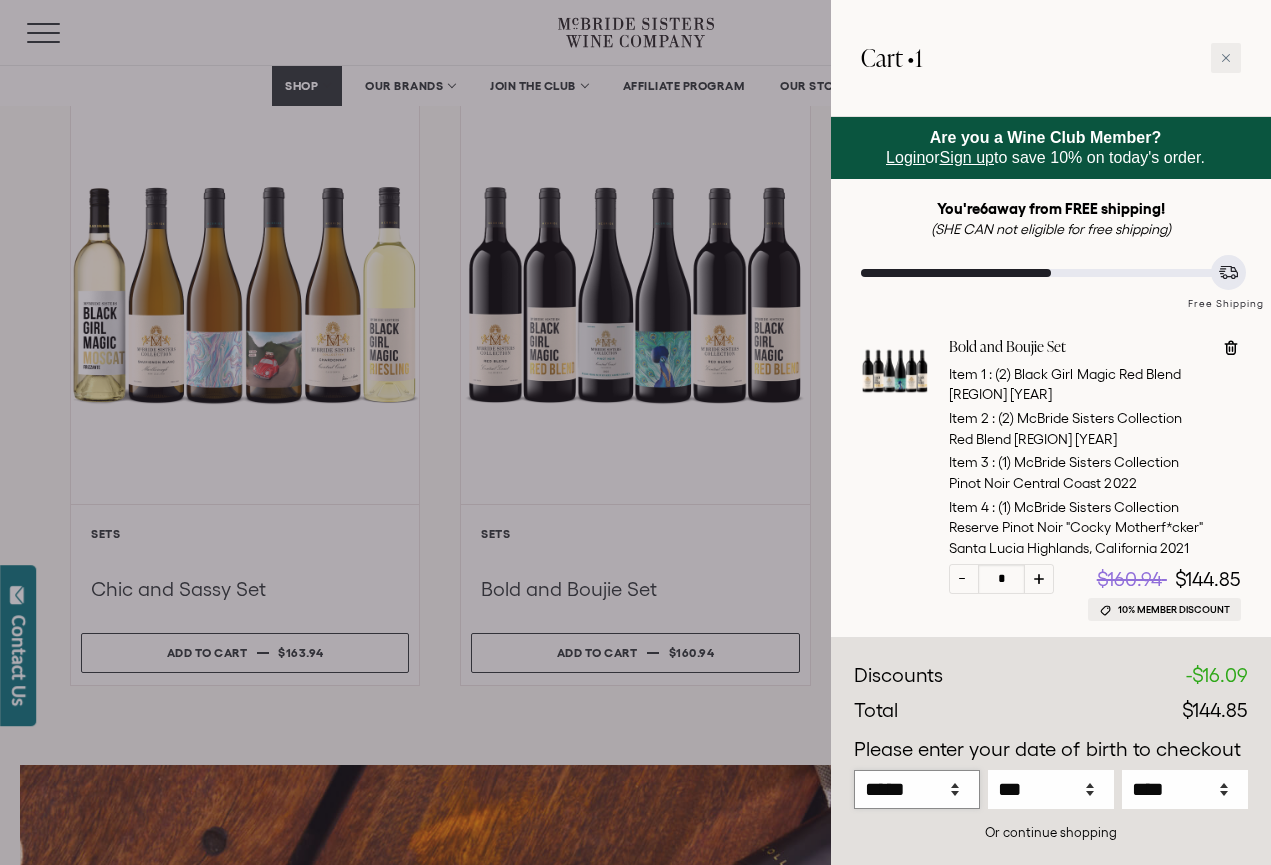 select on "*" 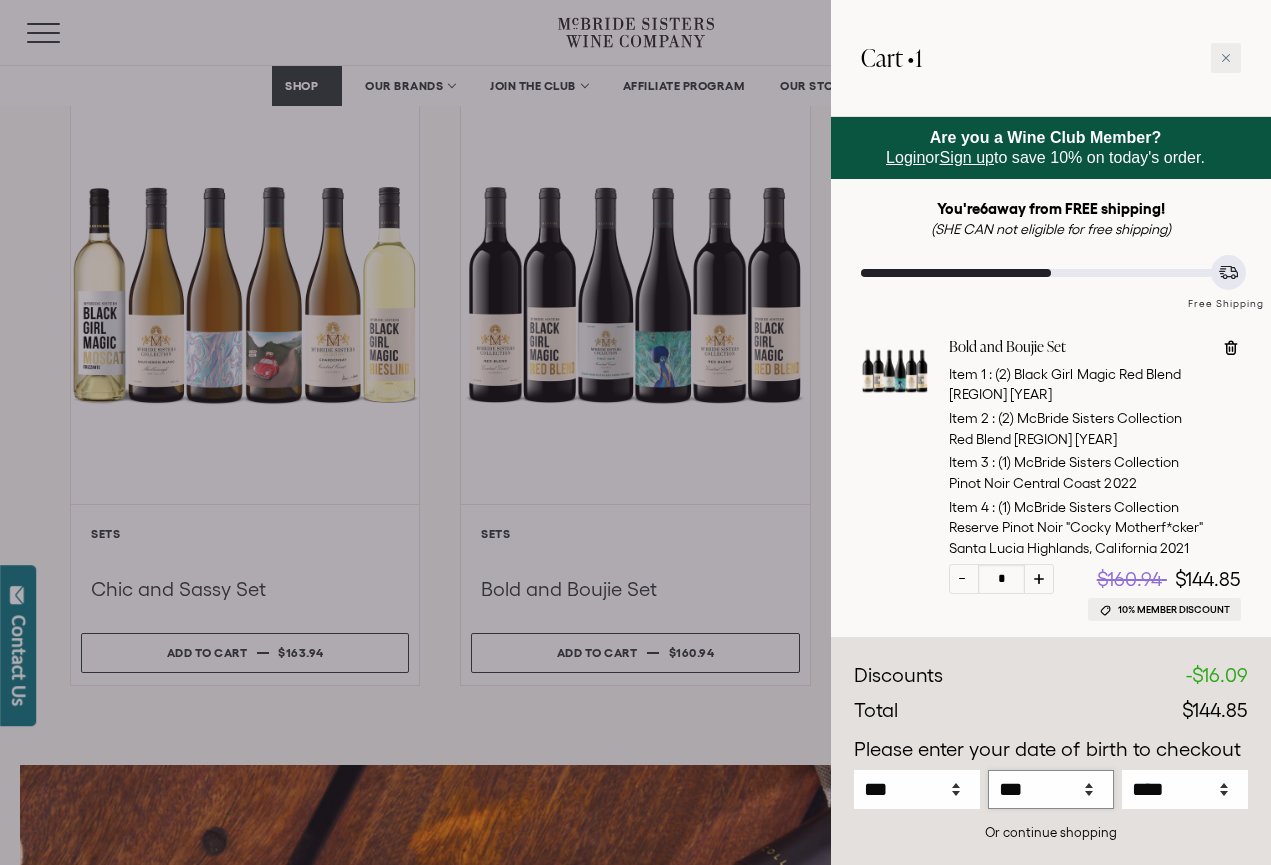 select on "*" 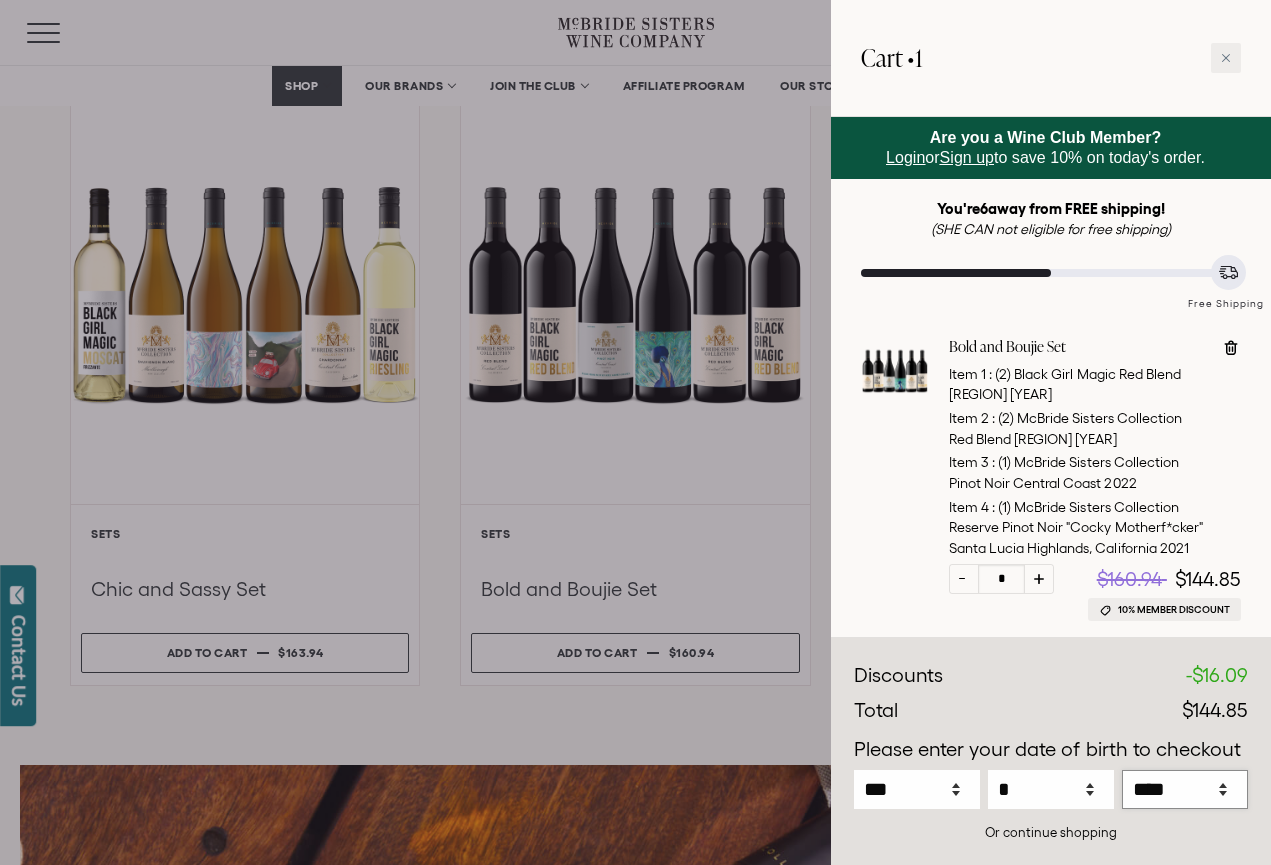 select on "****" 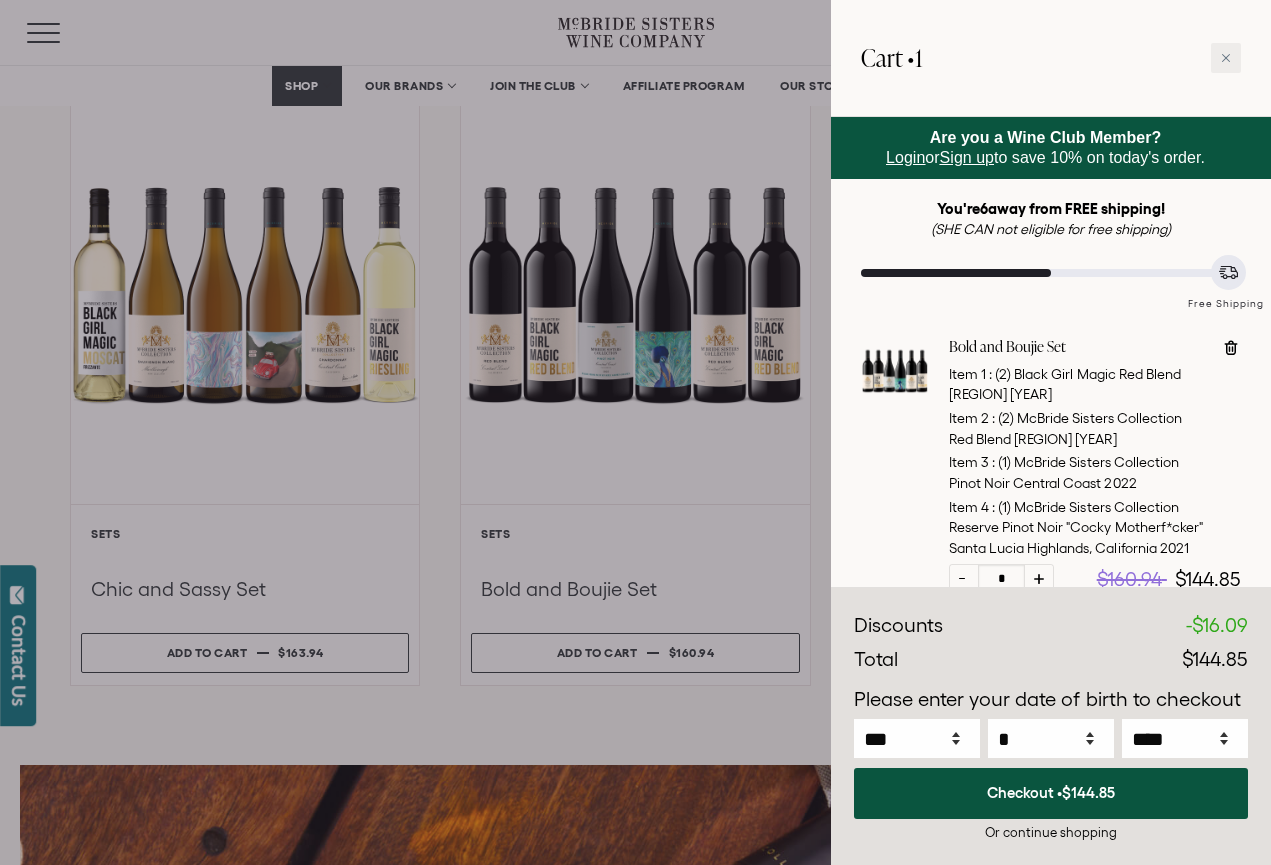 click on "Login" at bounding box center [905, 157] 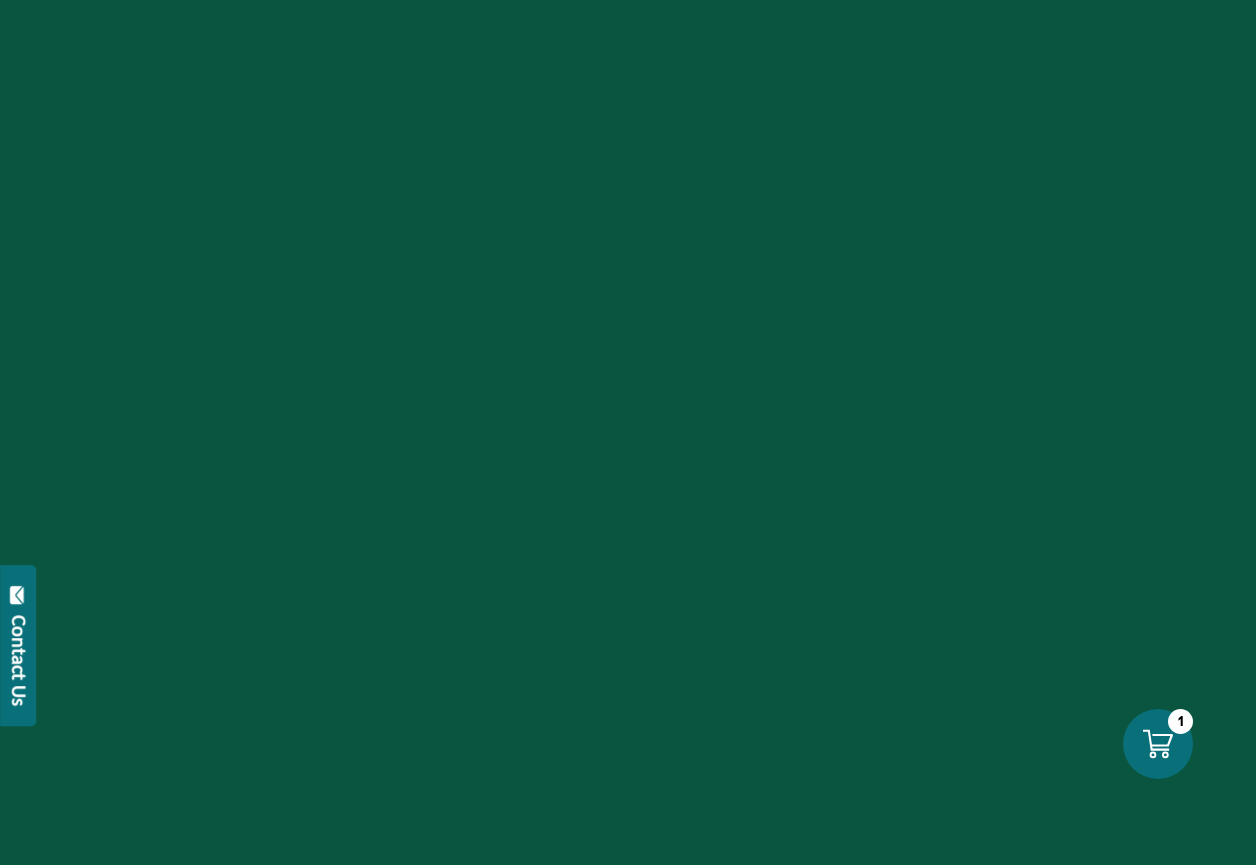select on "****" 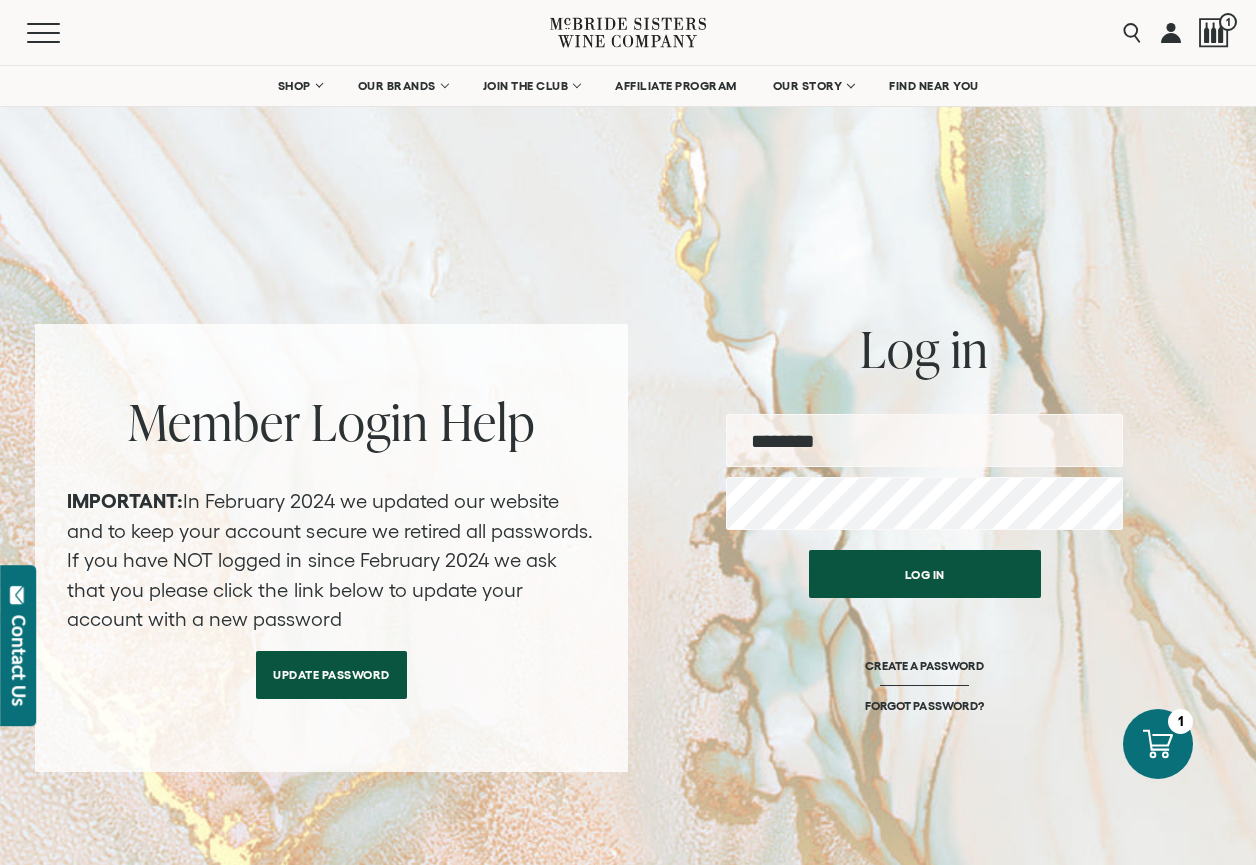 type on "**********" 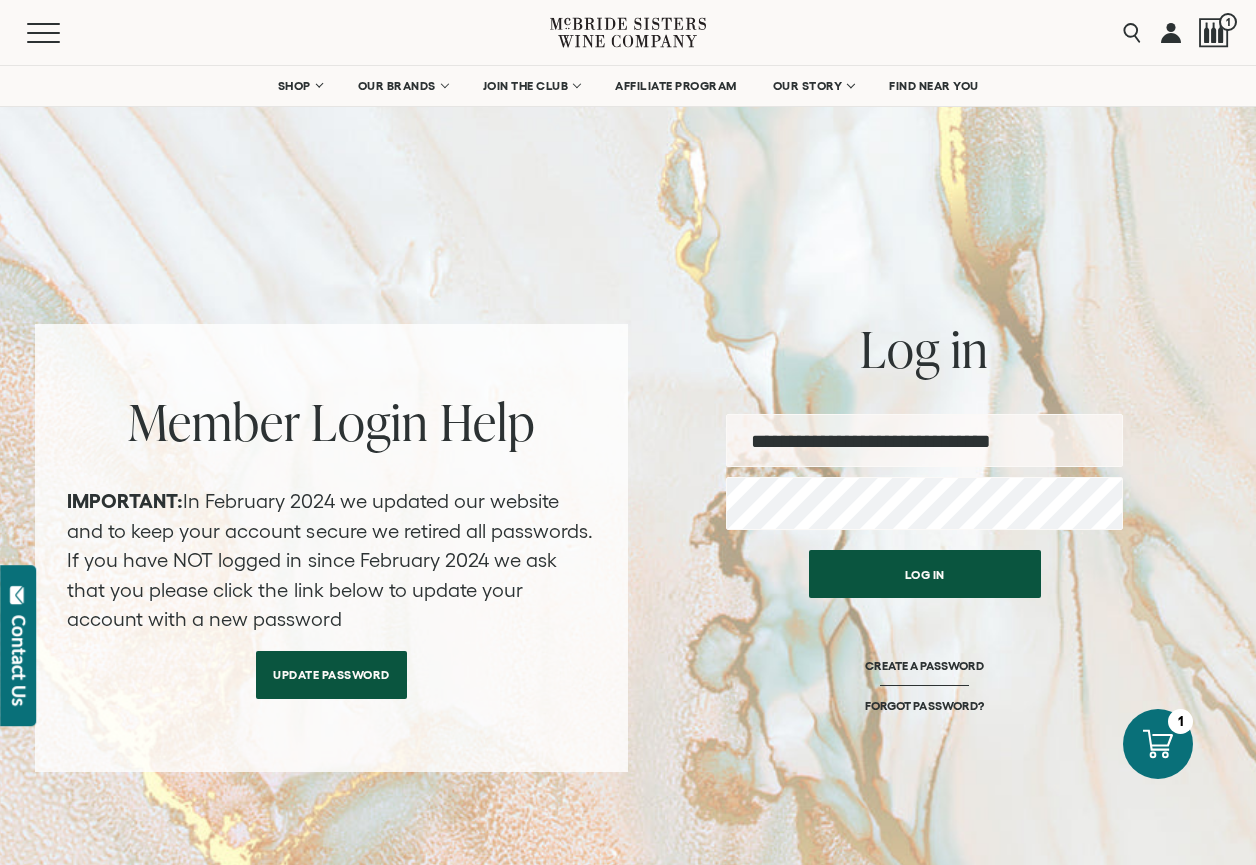 click on "Log in" at bounding box center (925, 574) 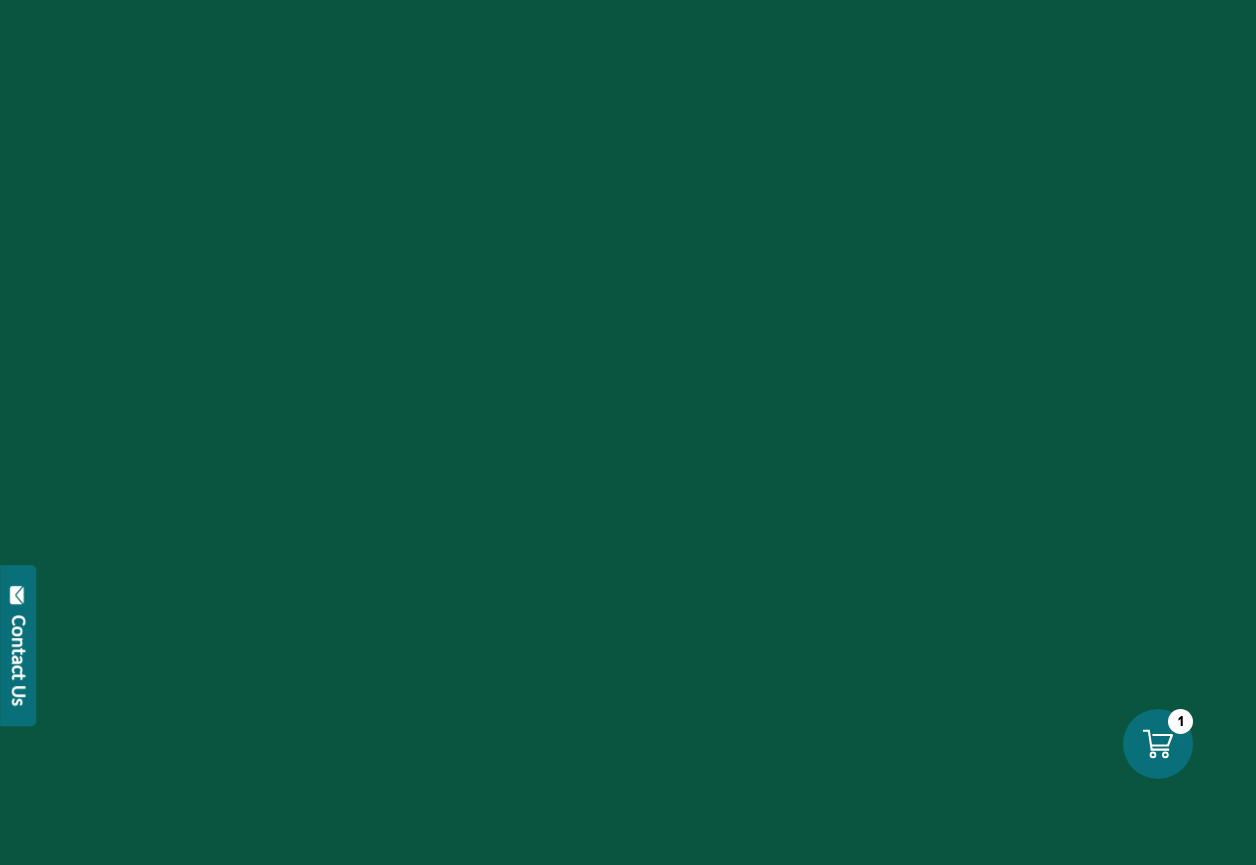 scroll, scrollTop: 0, scrollLeft: 0, axis: both 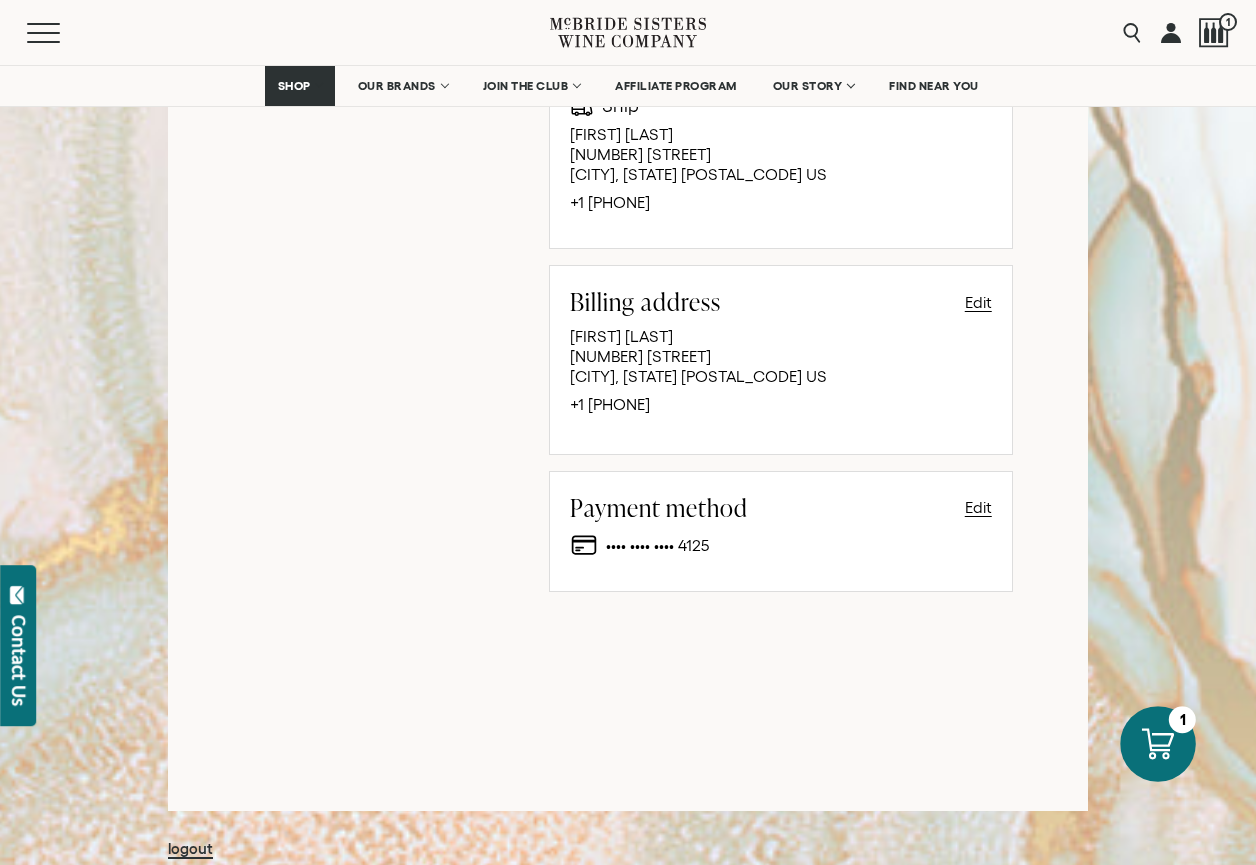 click 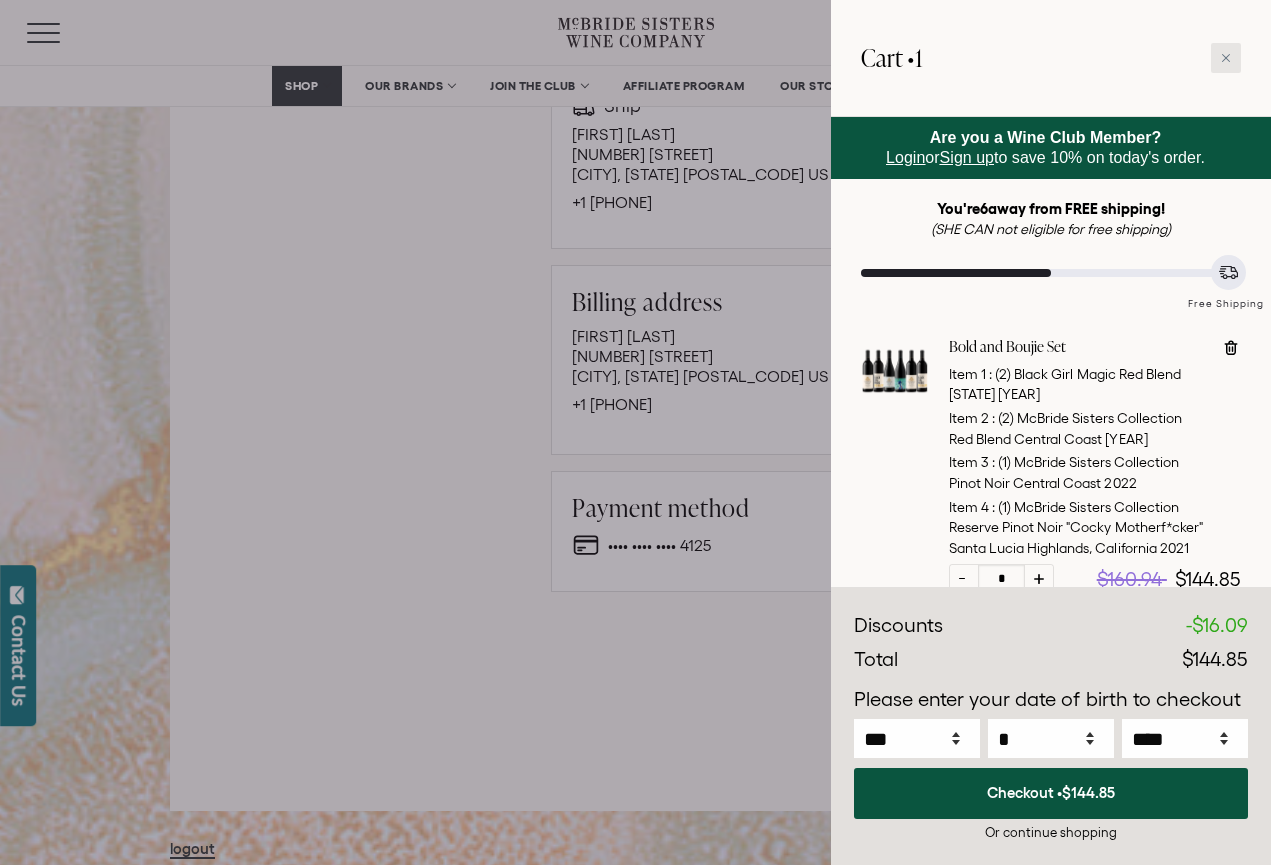 click at bounding box center (1226, 58) 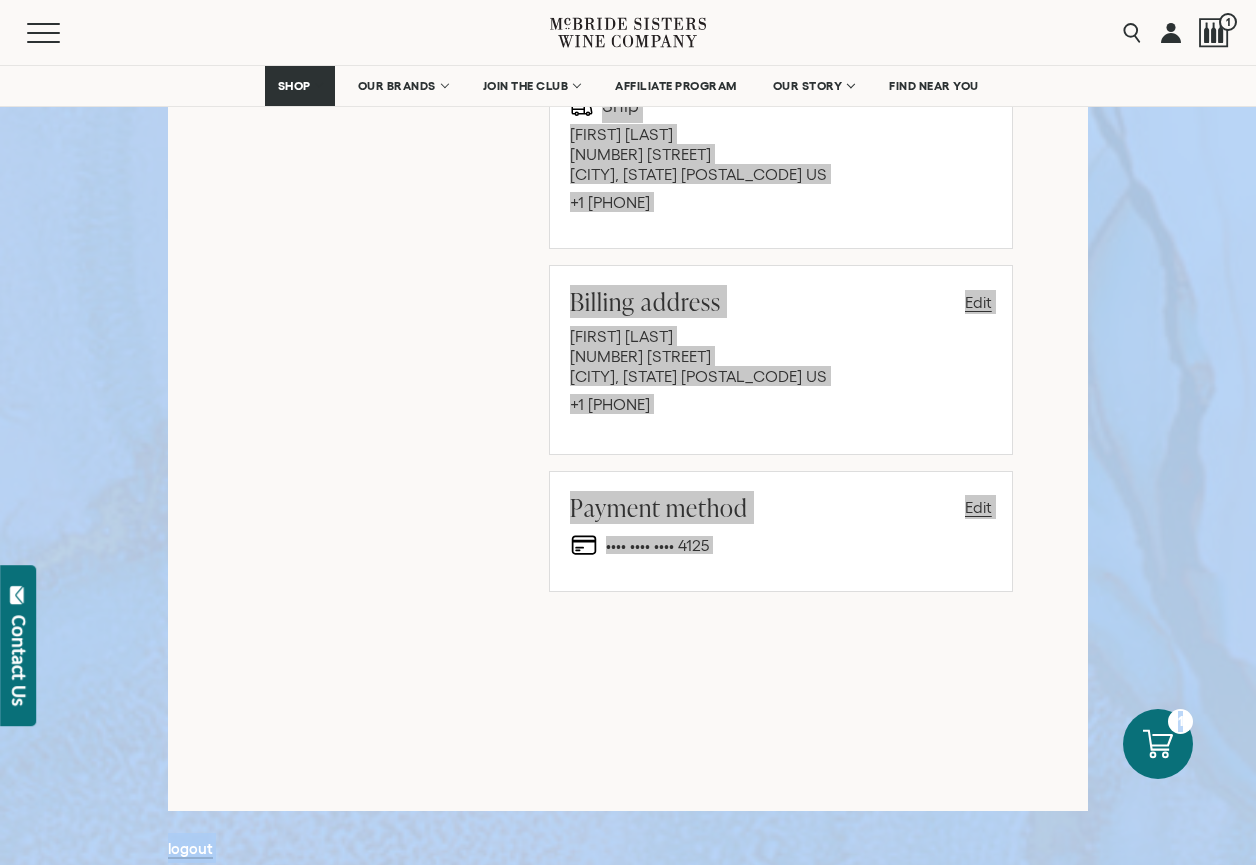 drag, startPoint x: 1165, startPoint y: 733, endPoint x: 1156, endPoint y: 624, distance: 109.370926 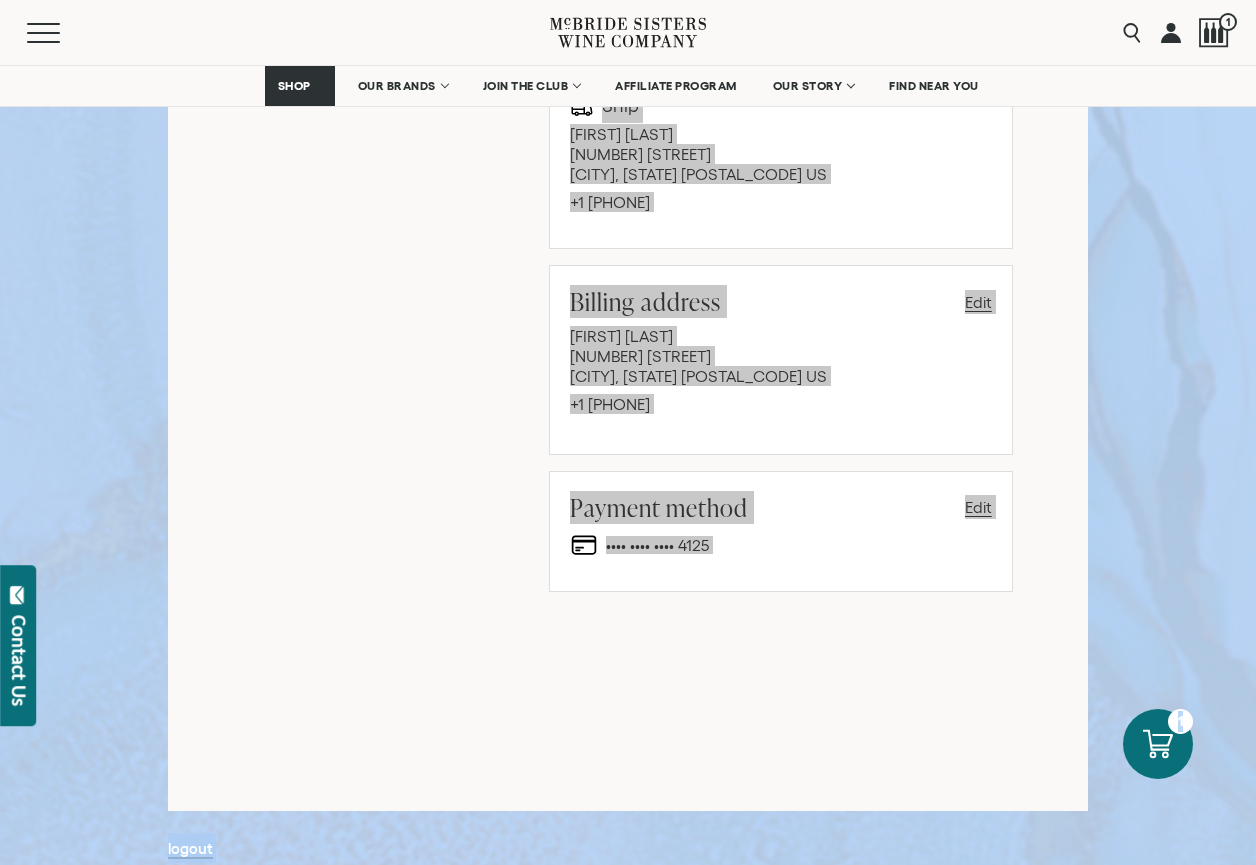 click on "Skip to content
Close
SHOP
Sets
Reds
Whites
Rosé
Sparkling
All Wines" at bounding box center (628, 362) 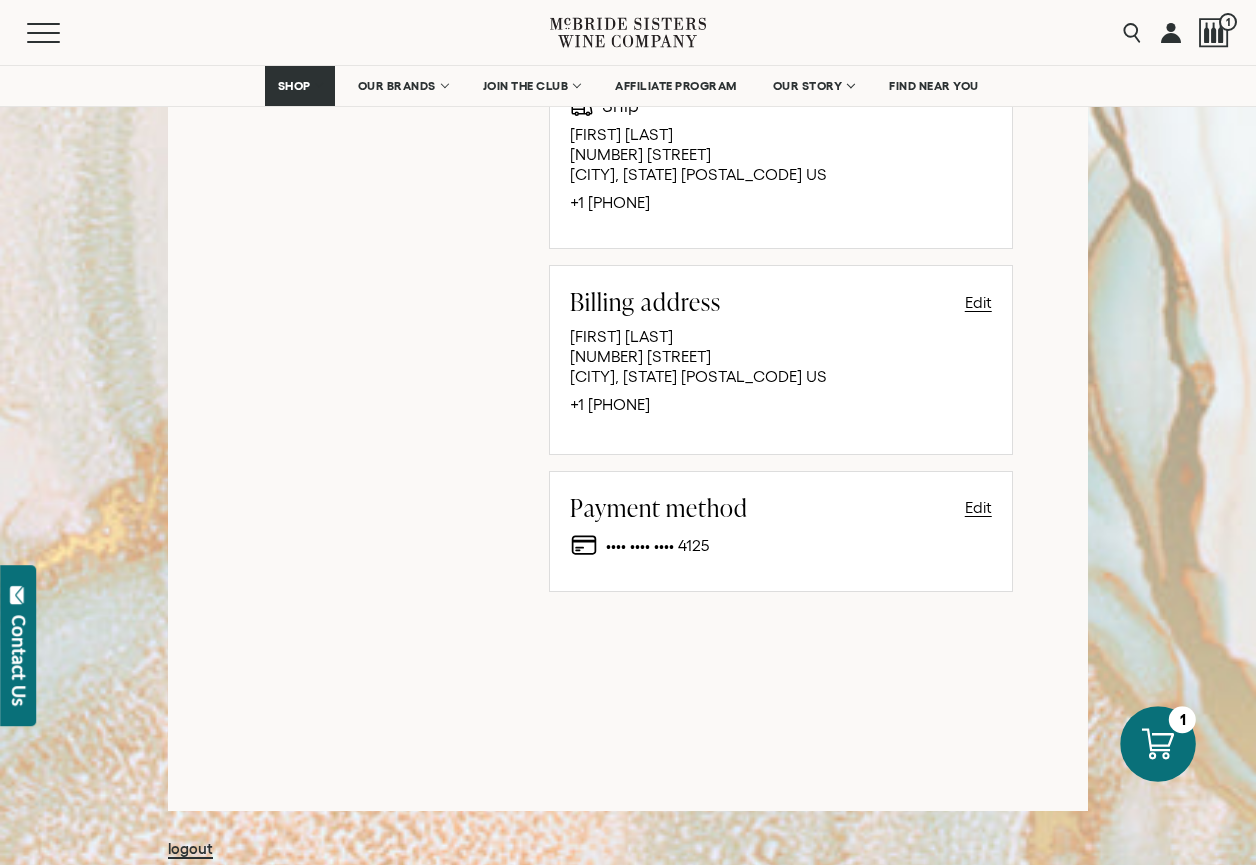 click 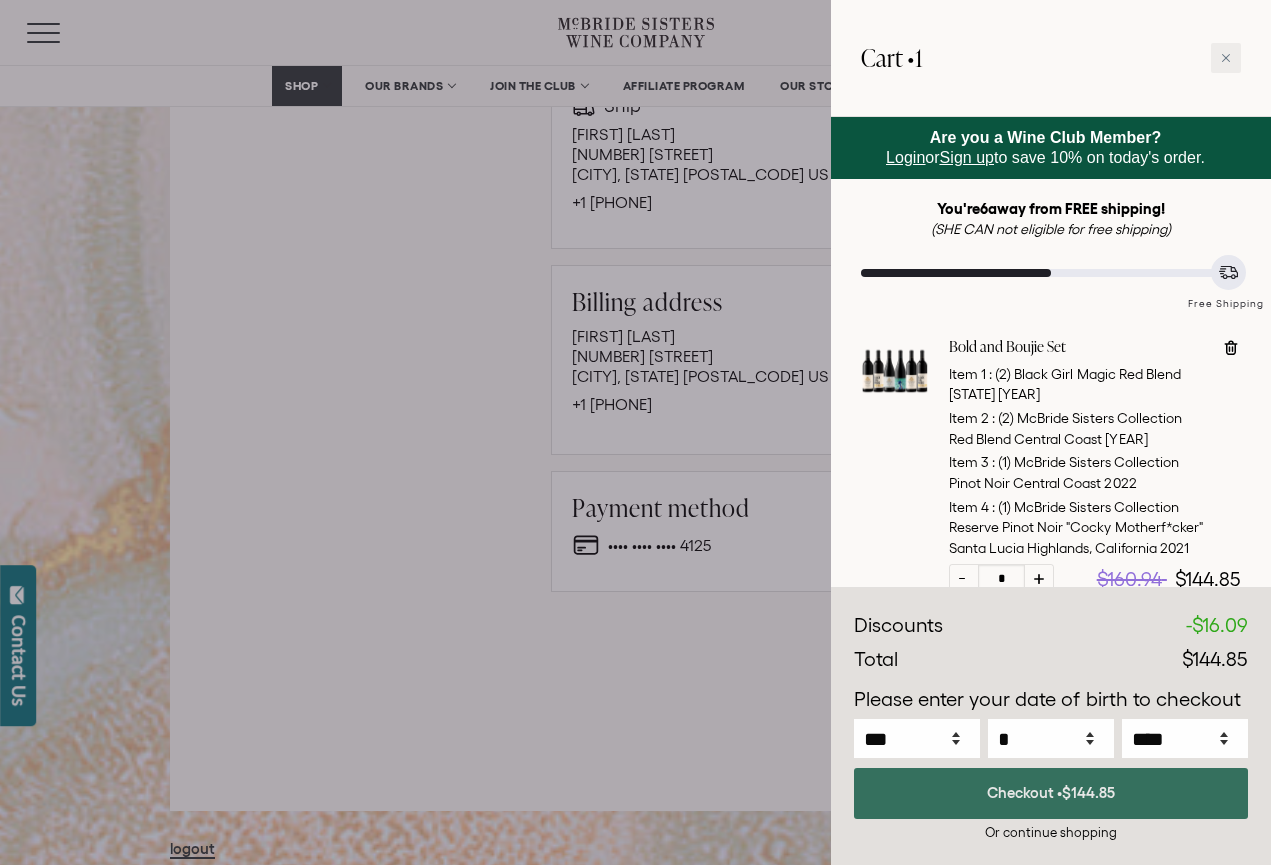 click on "$144.85" at bounding box center (1088, 792) 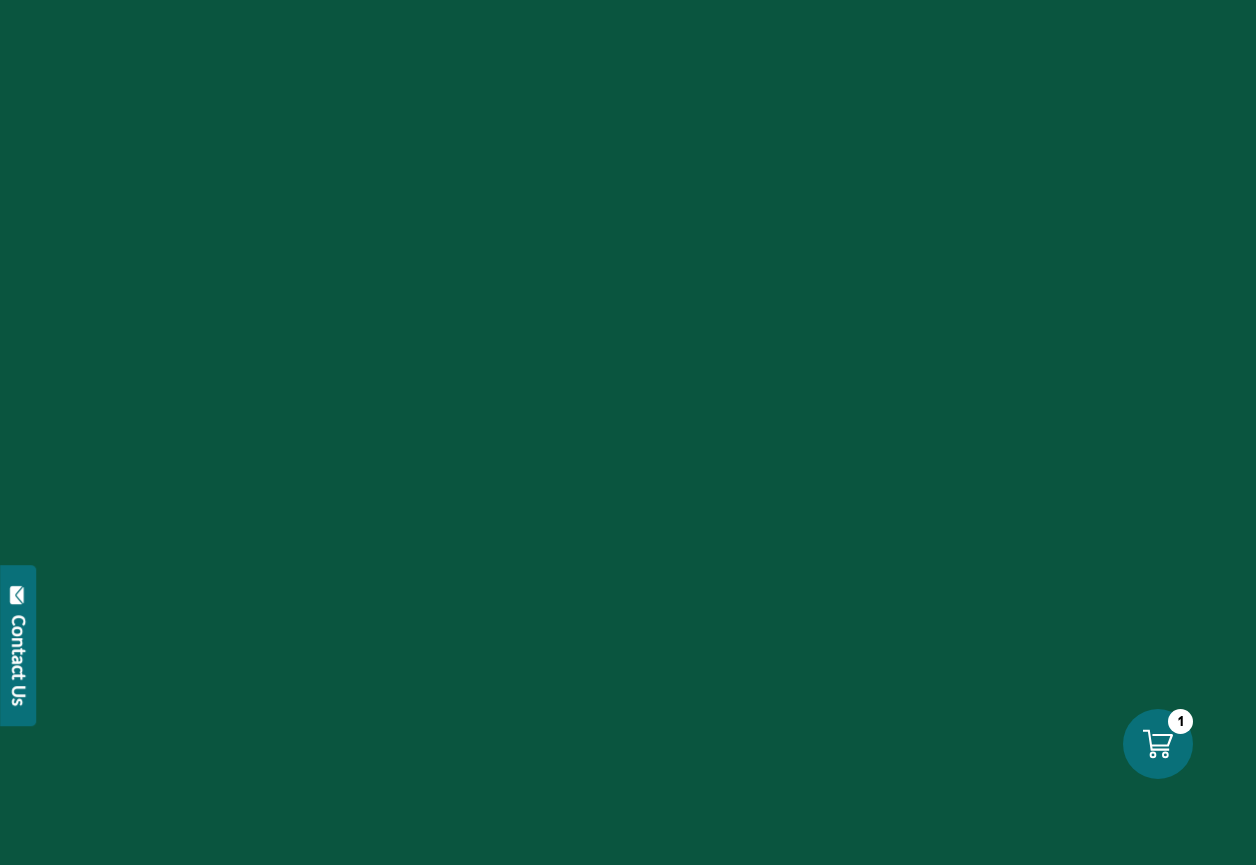 select on "****" 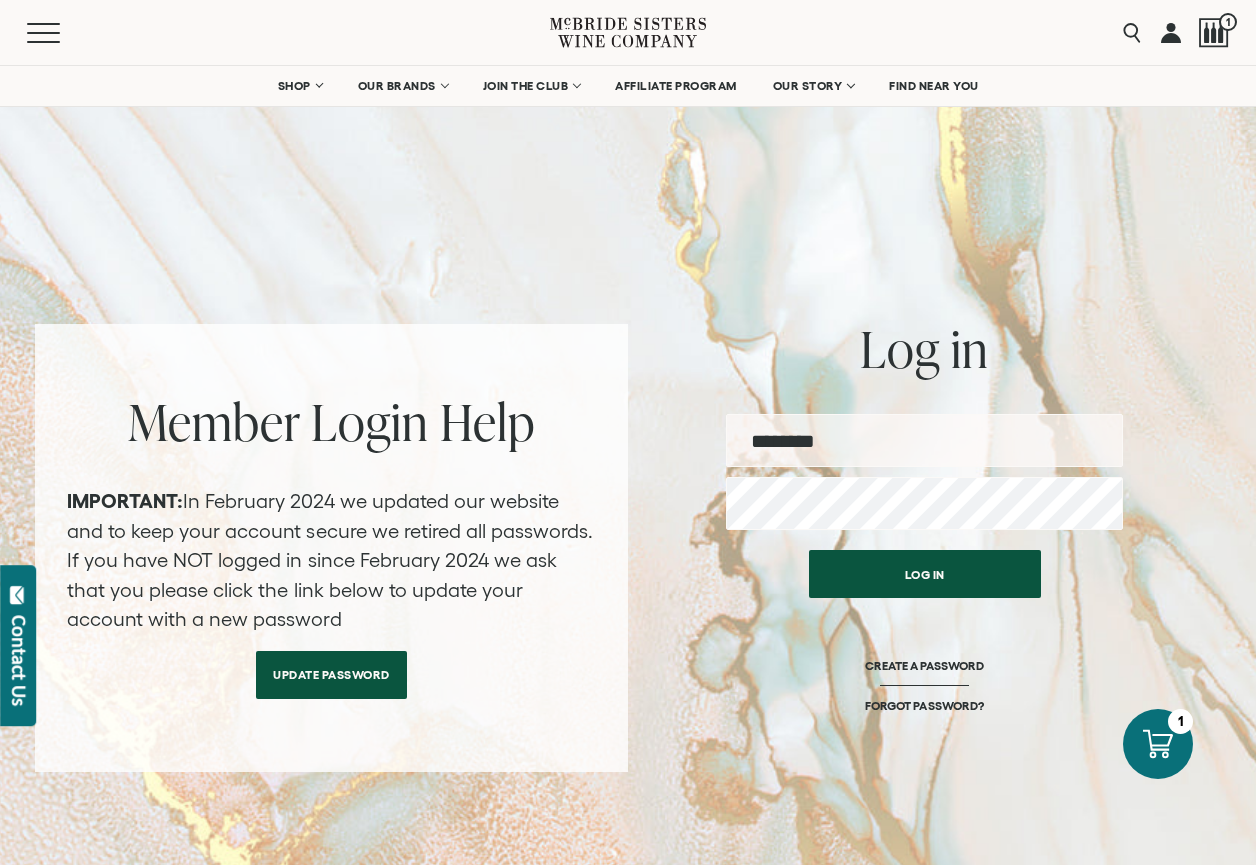 type on "**********" 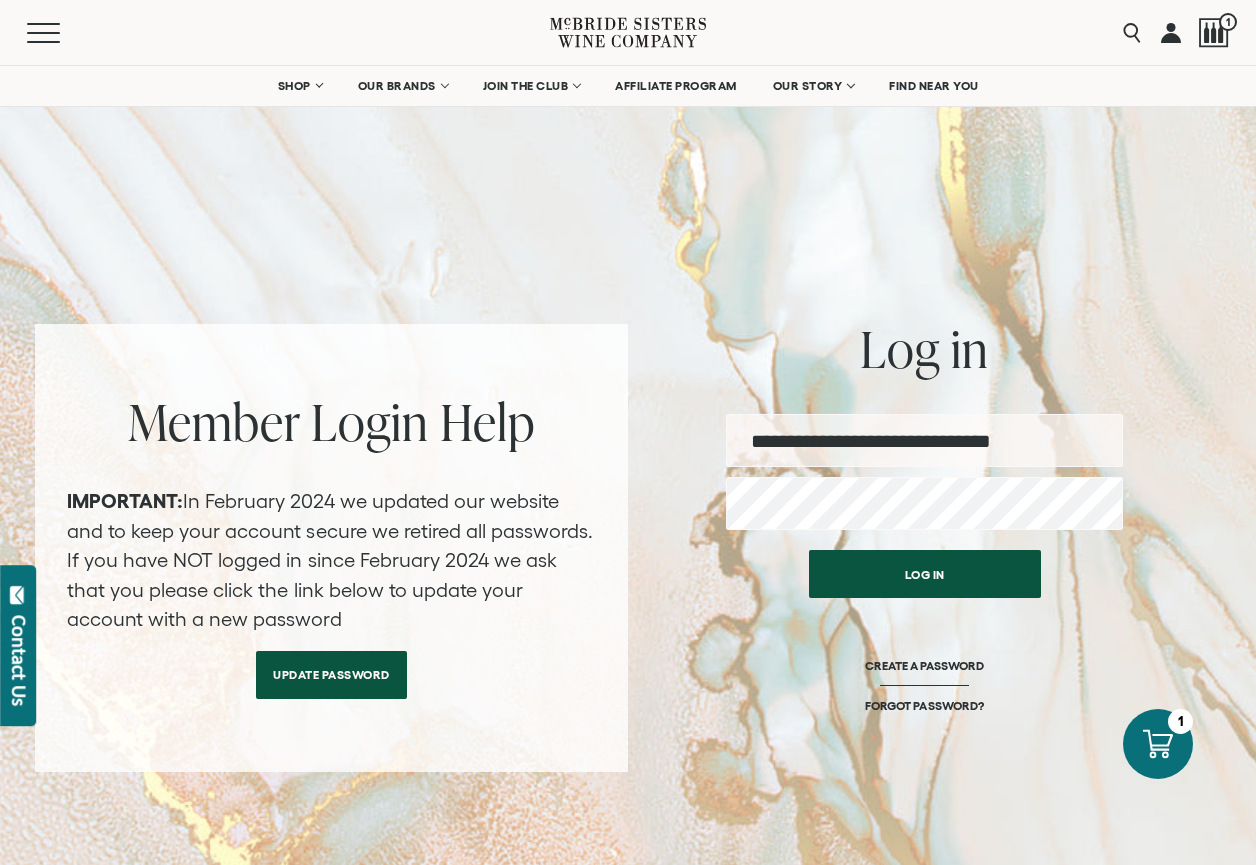 click on "Log in" at bounding box center [925, 574] 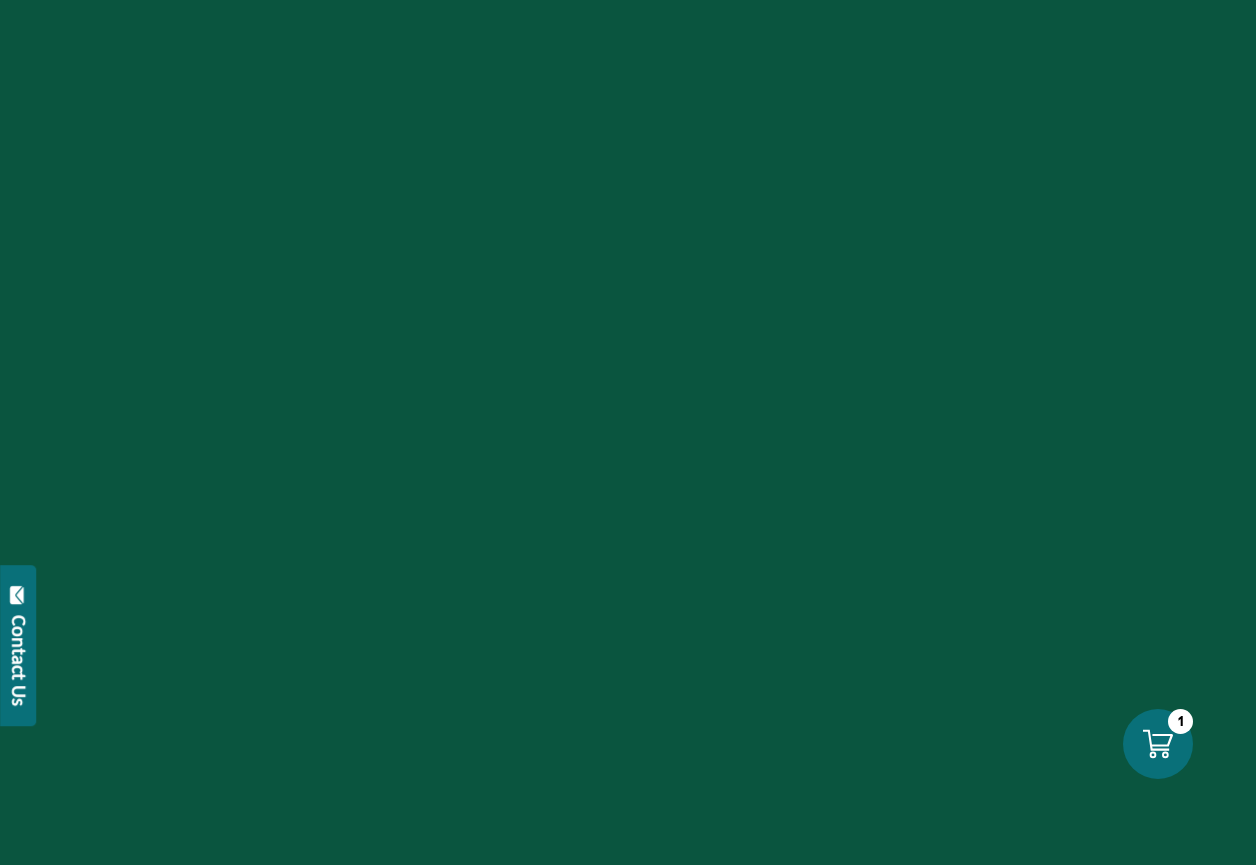scroll, scrollTop: 0, scrollLeft: 0, axis: both 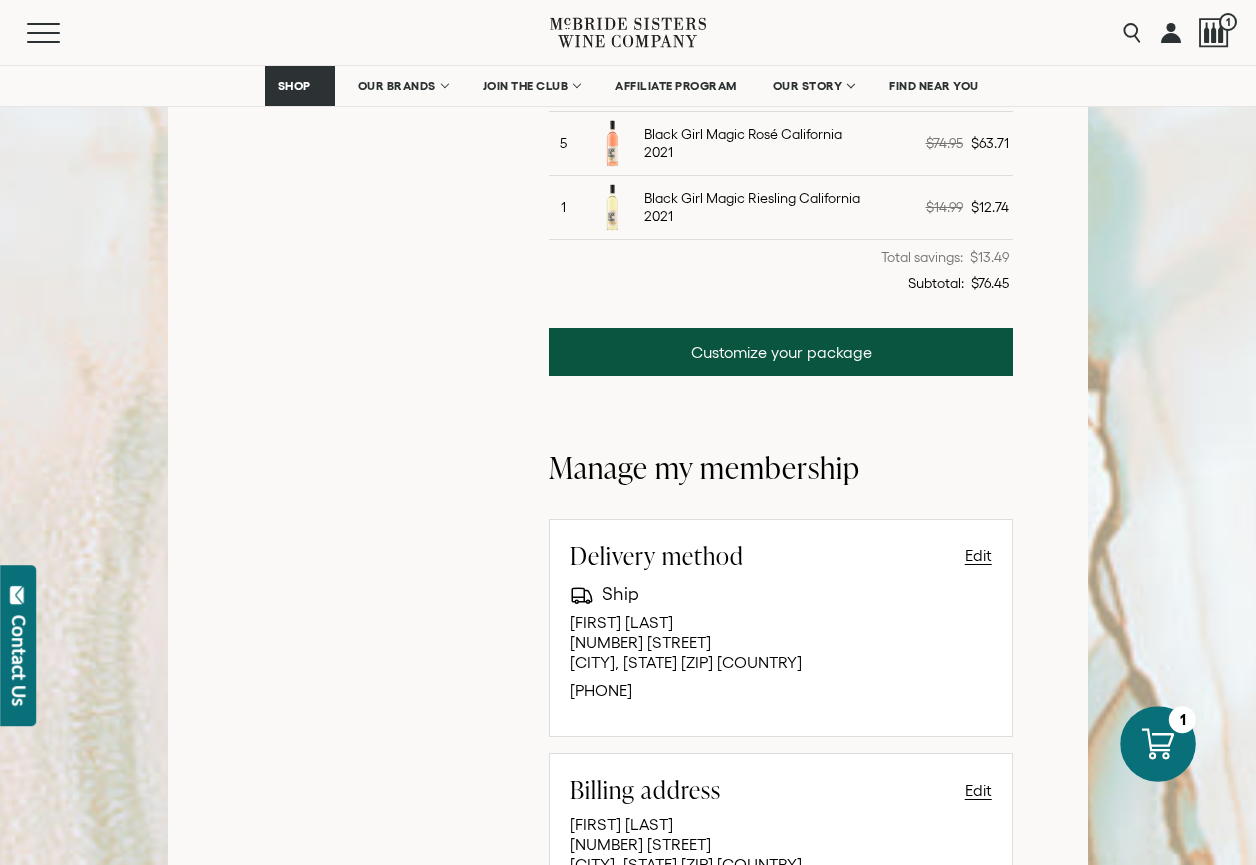 click 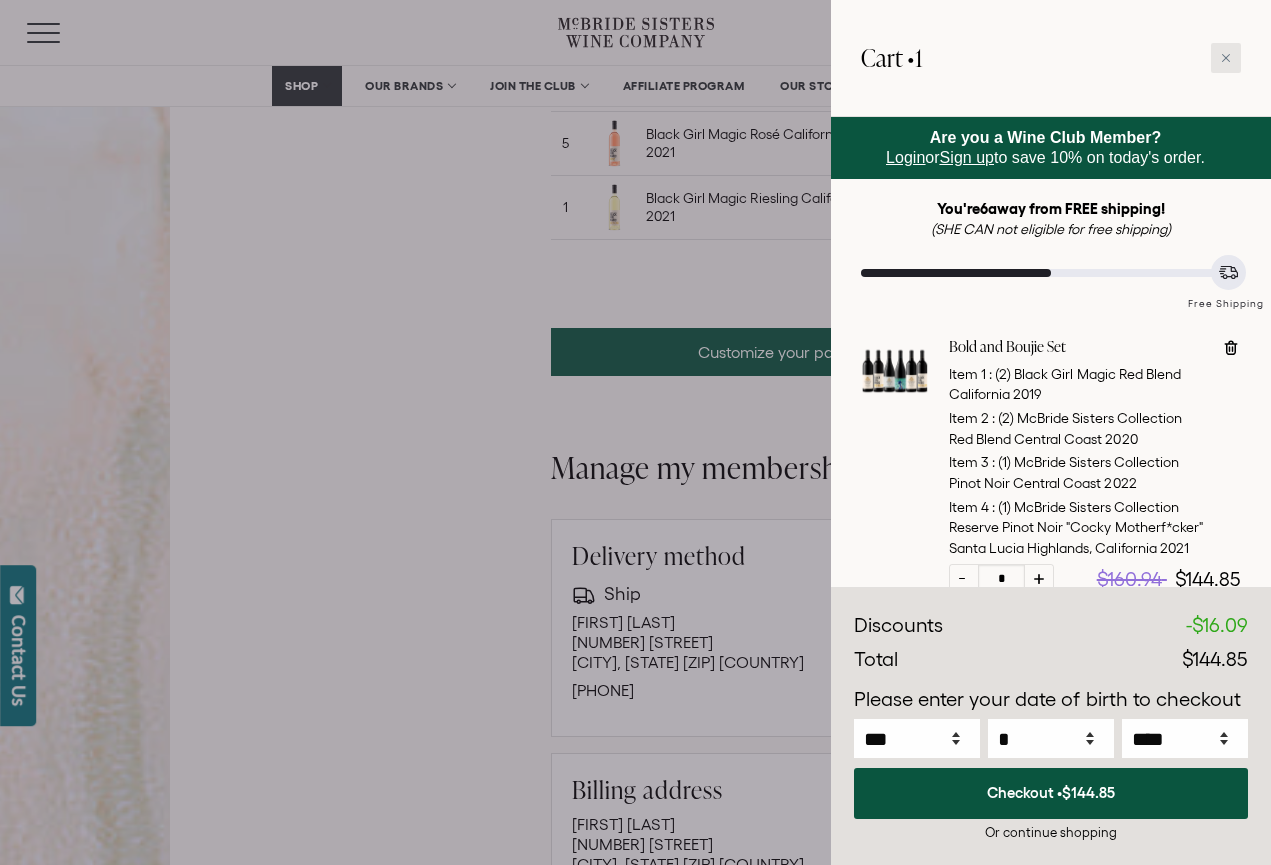 click 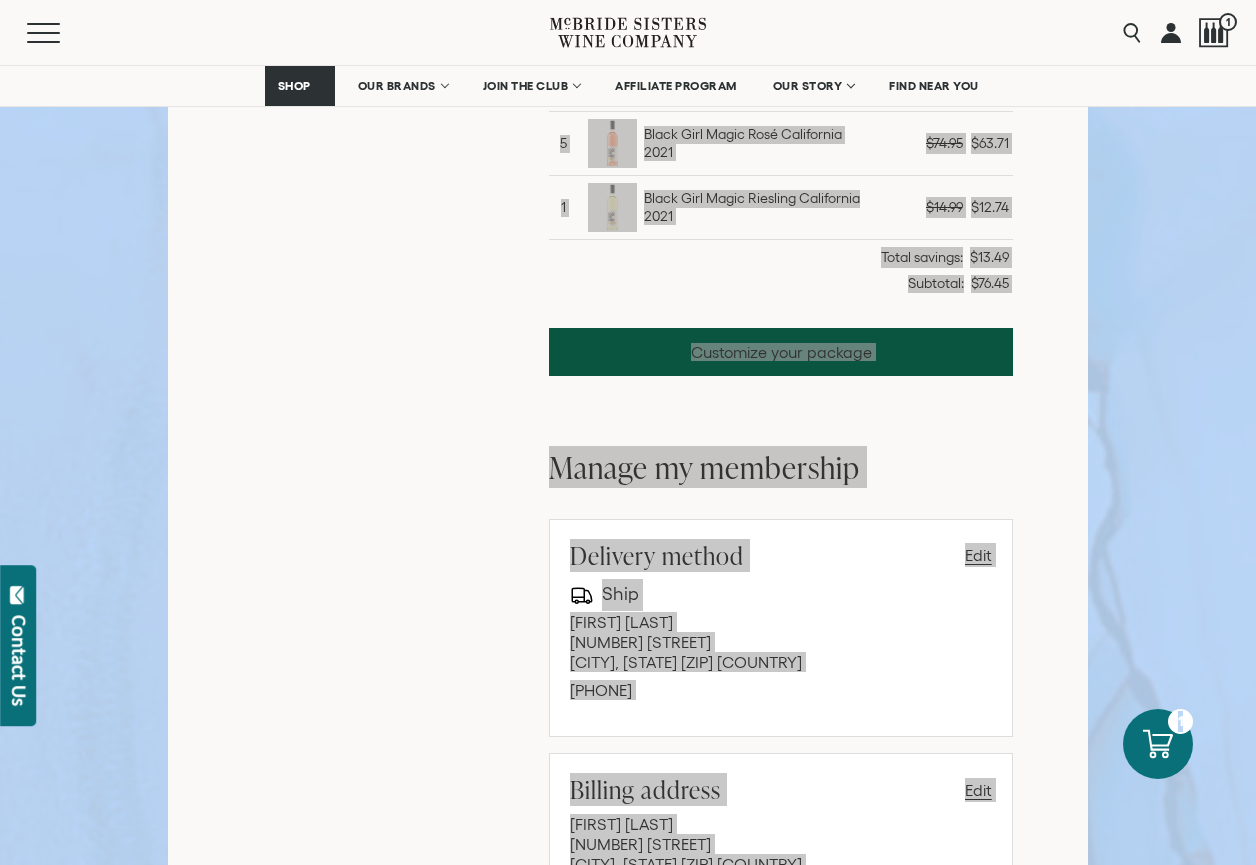 drag, startPoint x: 1169, startPoint y: 736, endPoint x: 1183, endPoint y: 461, distance: 275.35614 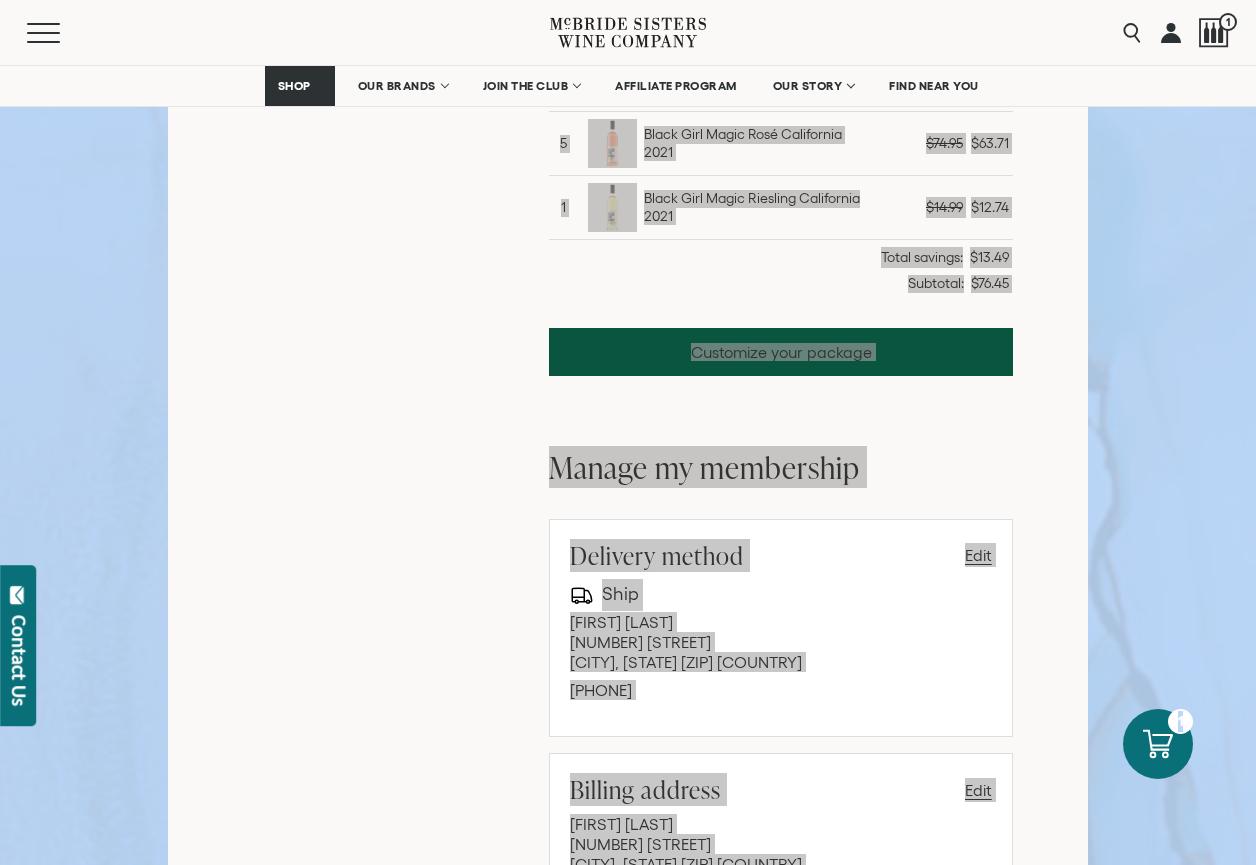 click on "Skip to content
Close
SHOP
Sets
Reds
Whites
Rosé
Sparkling
All Wines" at bounding box center [628, 850] 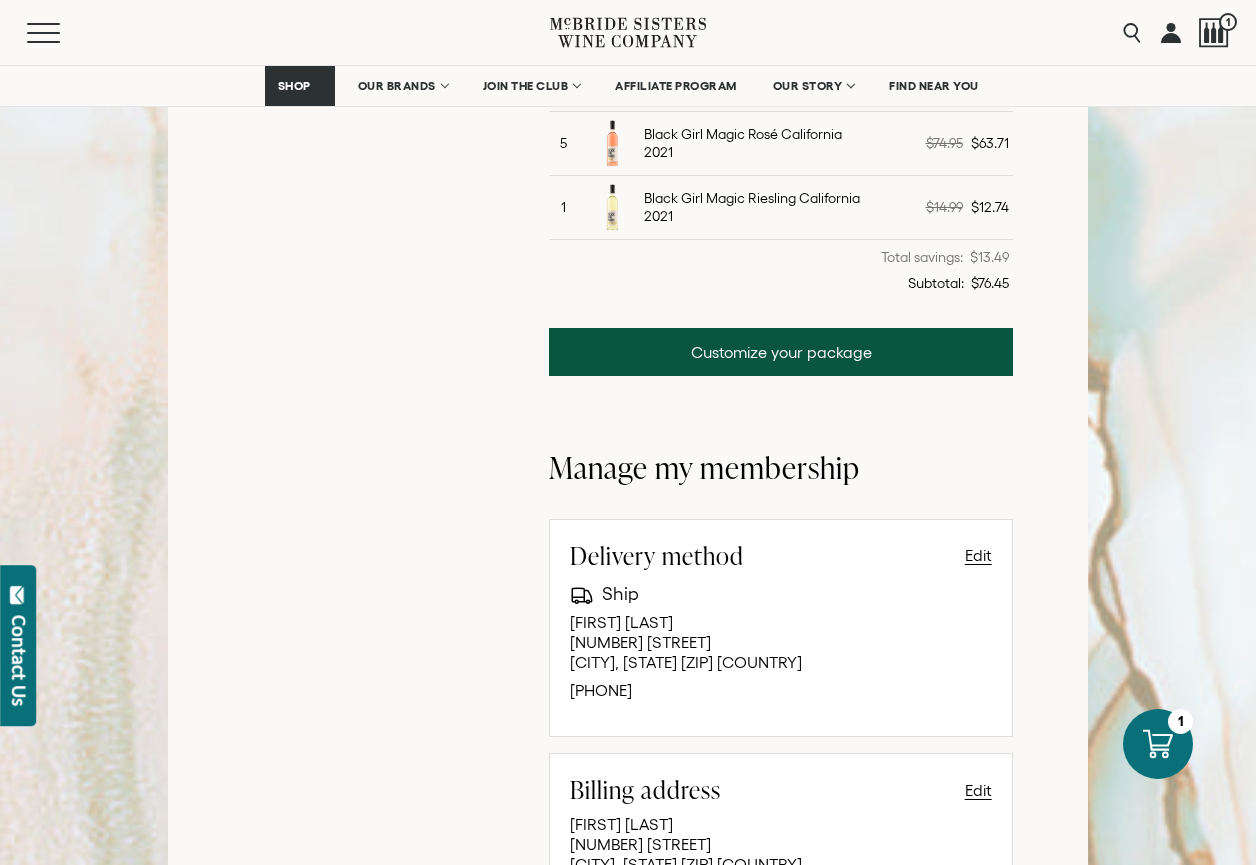 click on "my account
MEMBERSHIPS
PAST ORDERS
Order history
Order Number
#[NUMBER]
Quantity: 1 $50.97 Order Number" at bounding box center [628, 445] 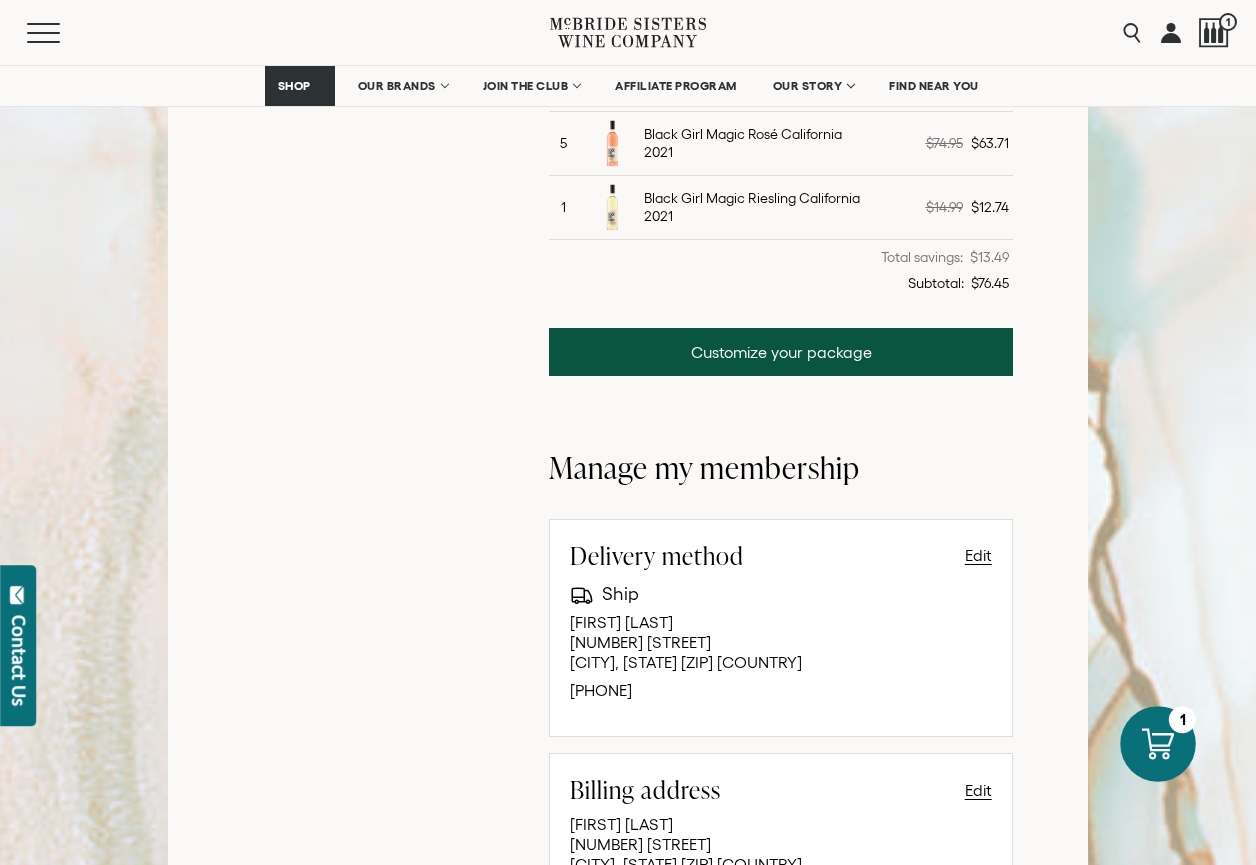 click on "1" at bounding box center (1182, 719) 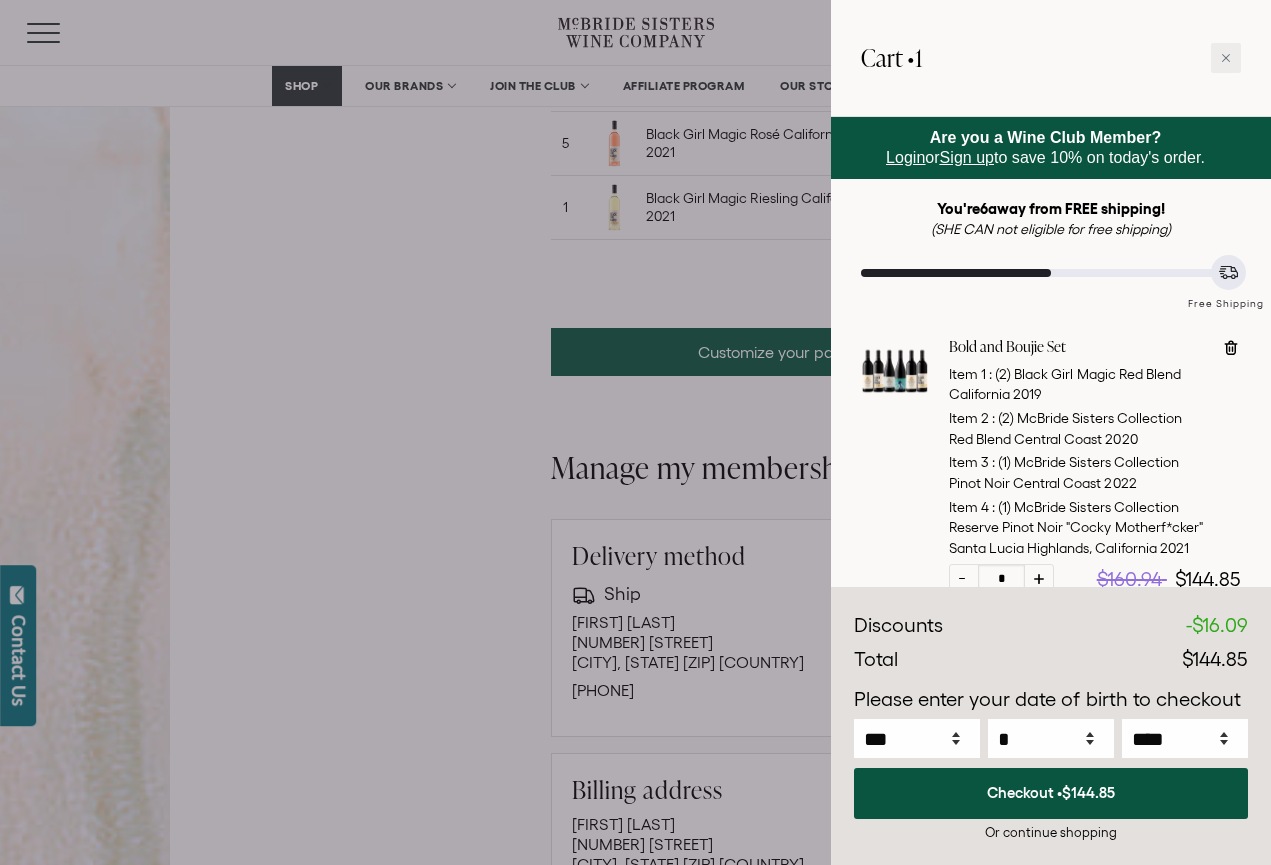 click 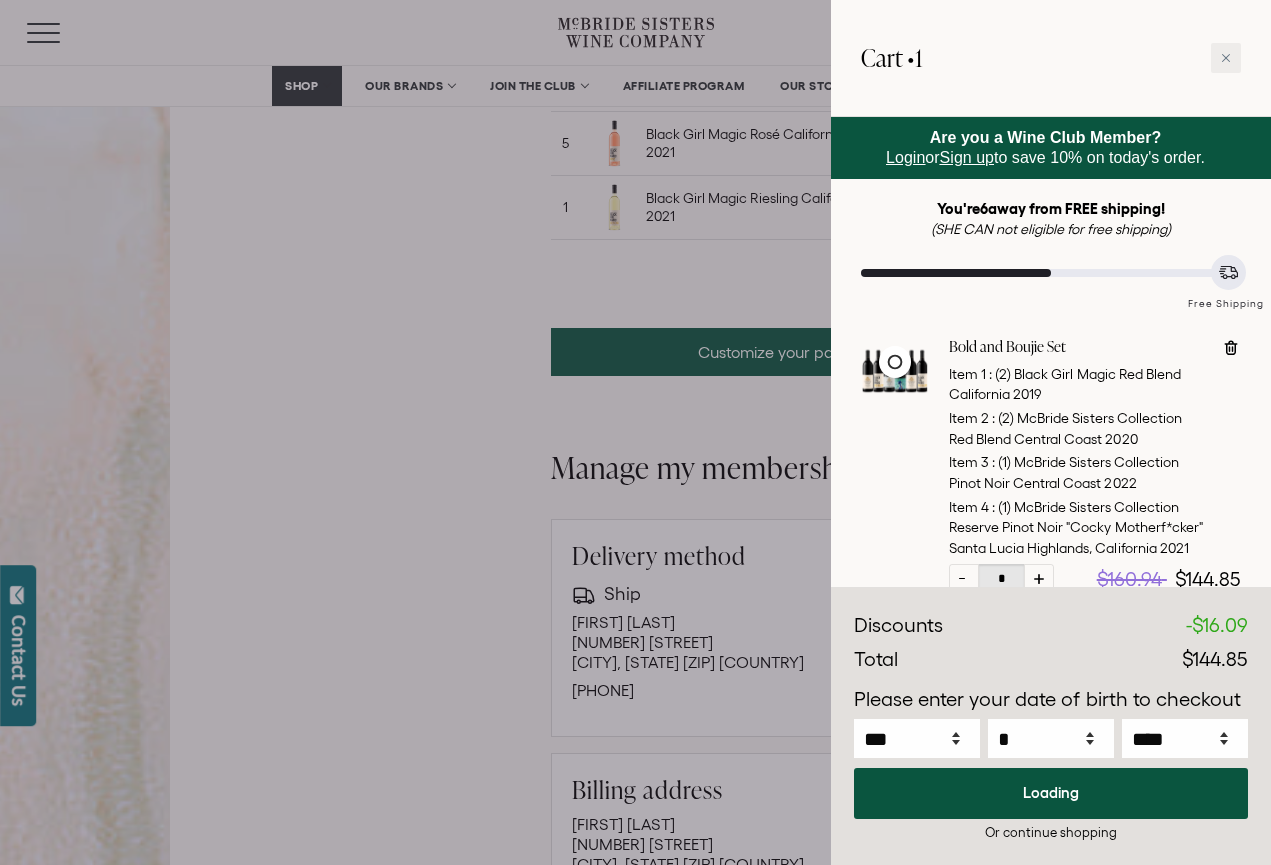 select on "****" 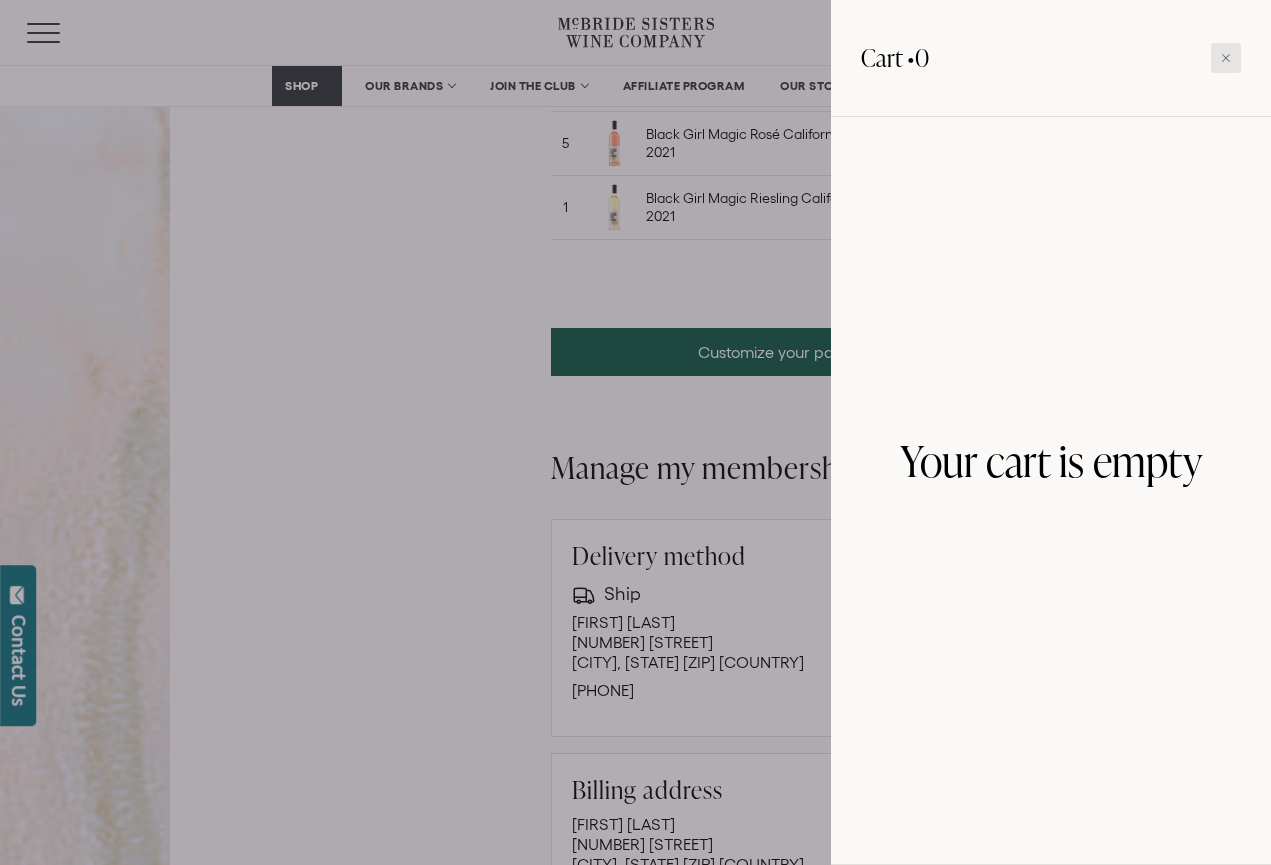 click 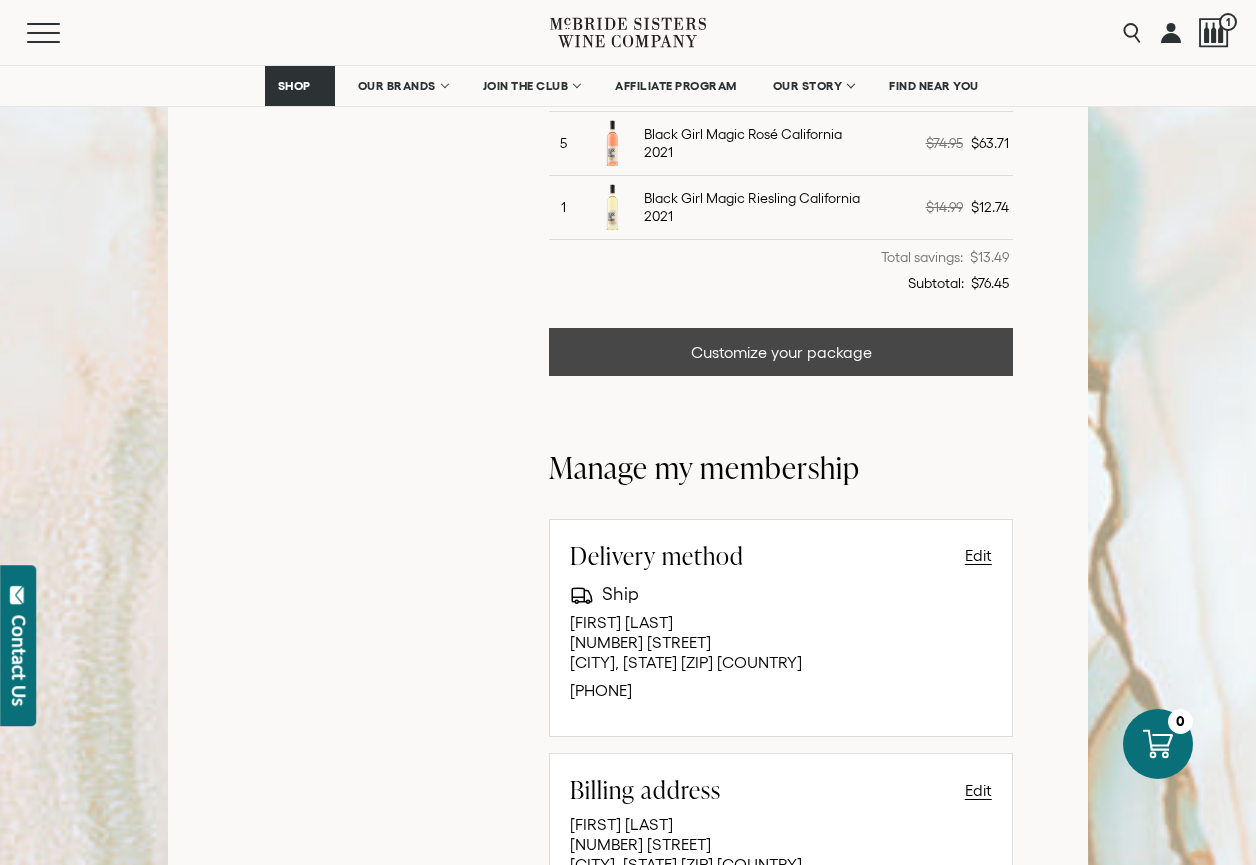 click on "Customize your package" at bounding box center [781, 352] 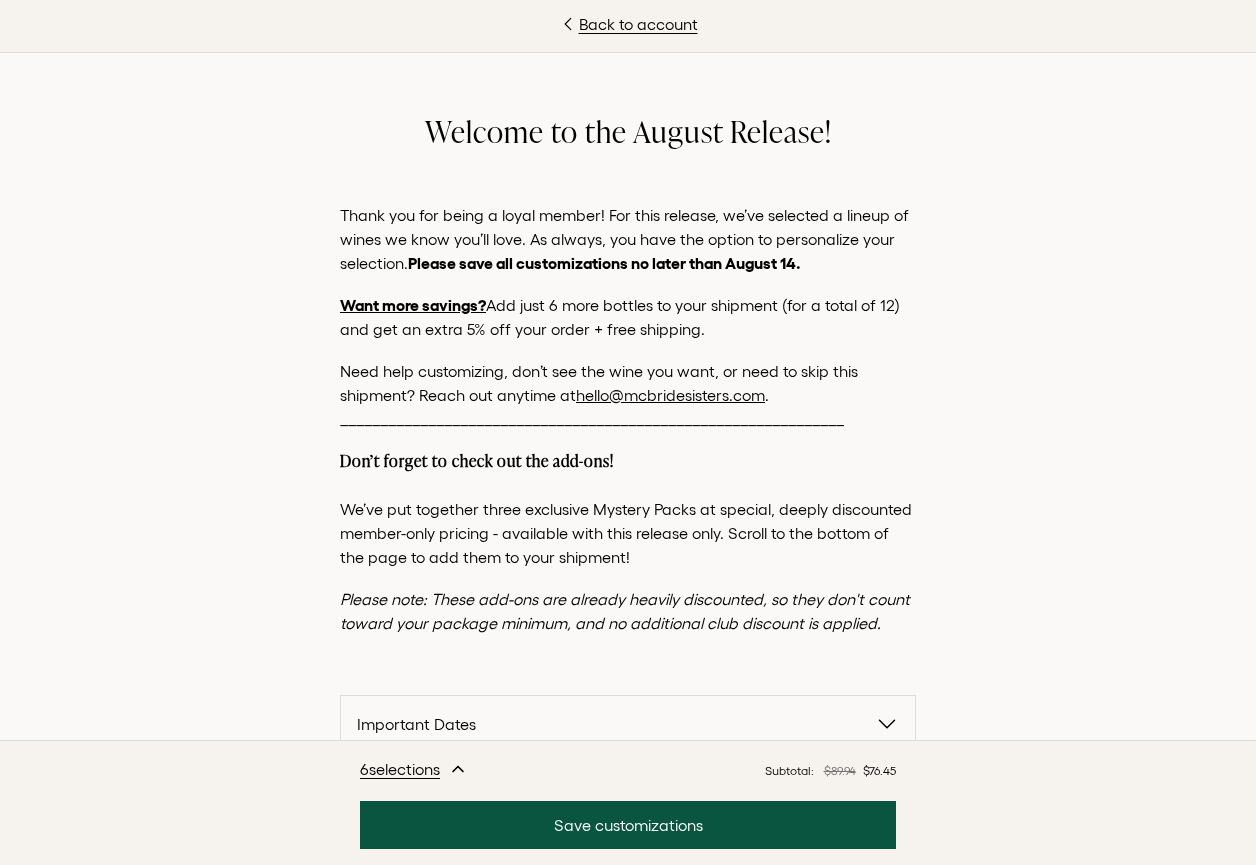 scroll, scrollTop: 853, scrollLeft: 0, axis: vertical 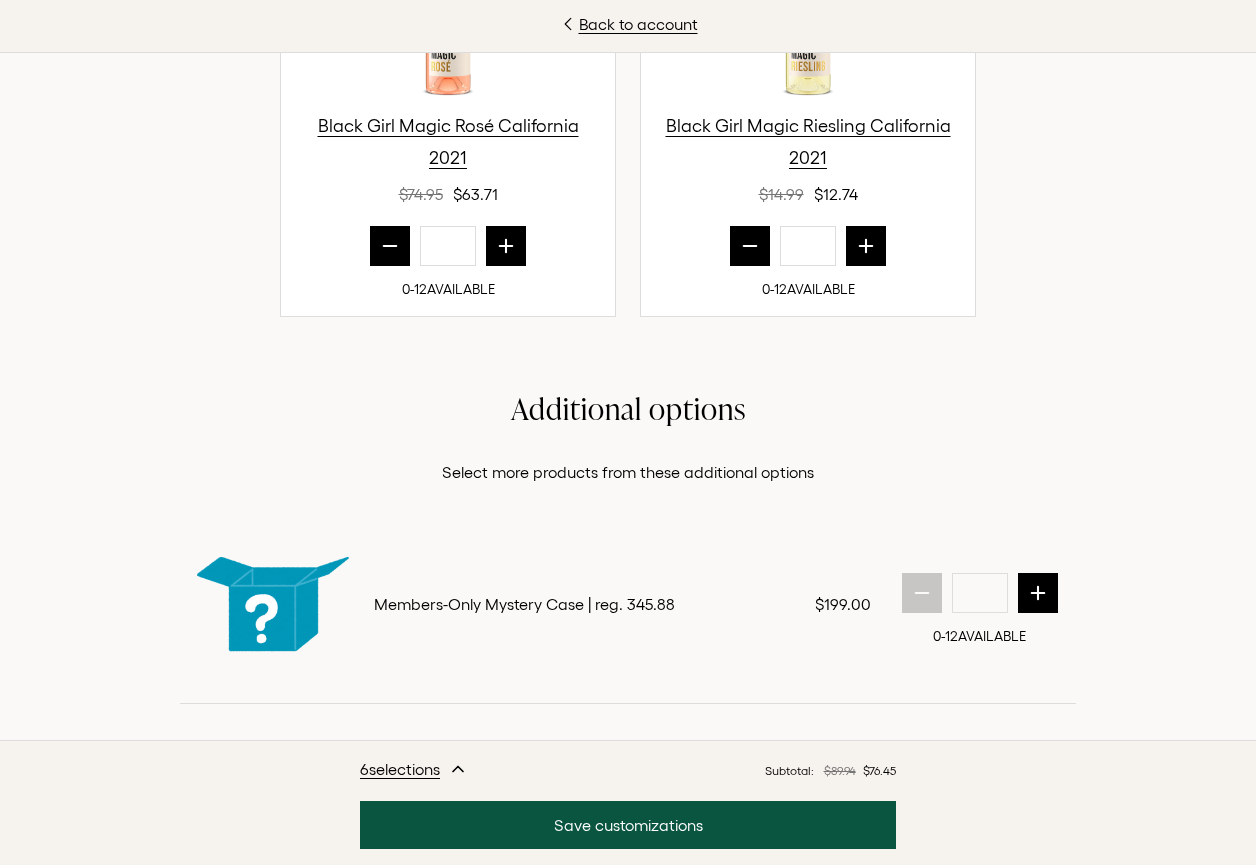 click 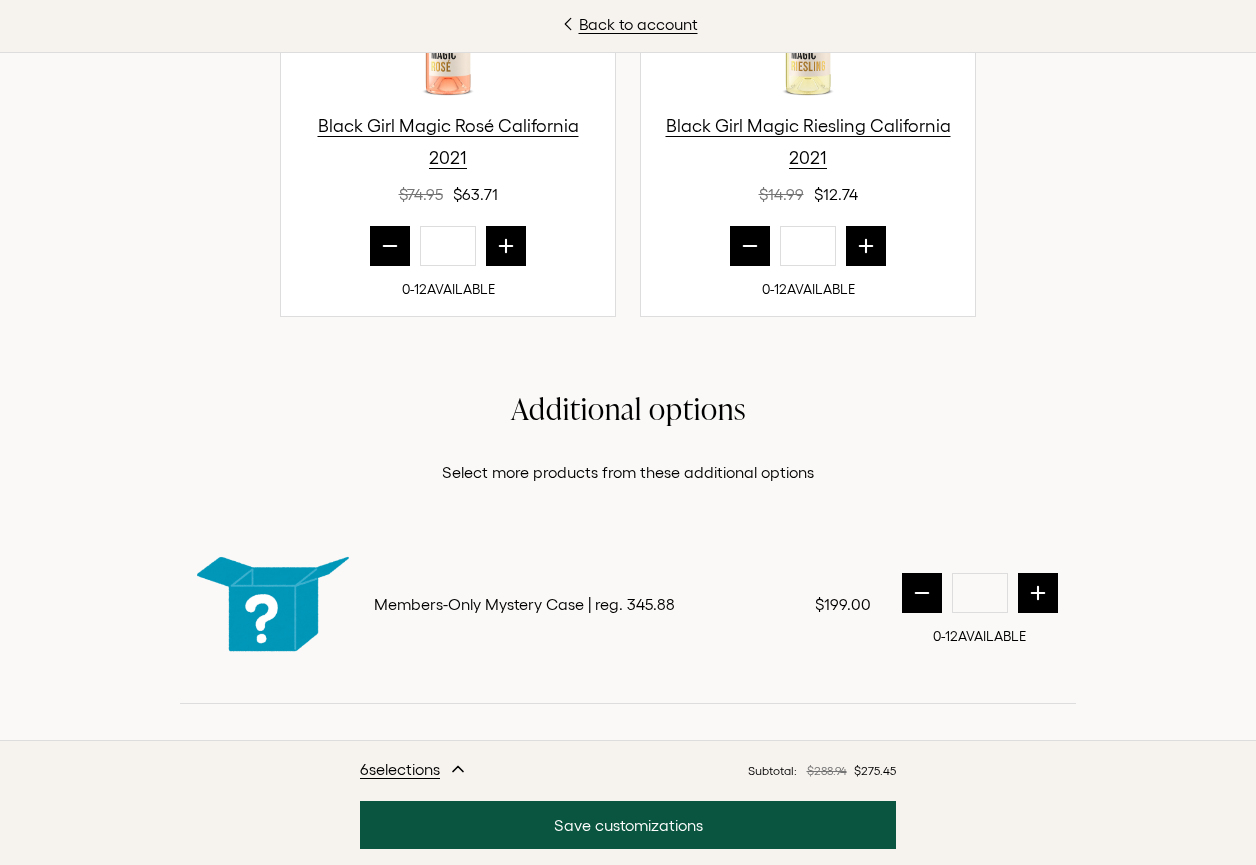 scroll, scrollTop: 1379, scrollLeft: 0, axis: vertical 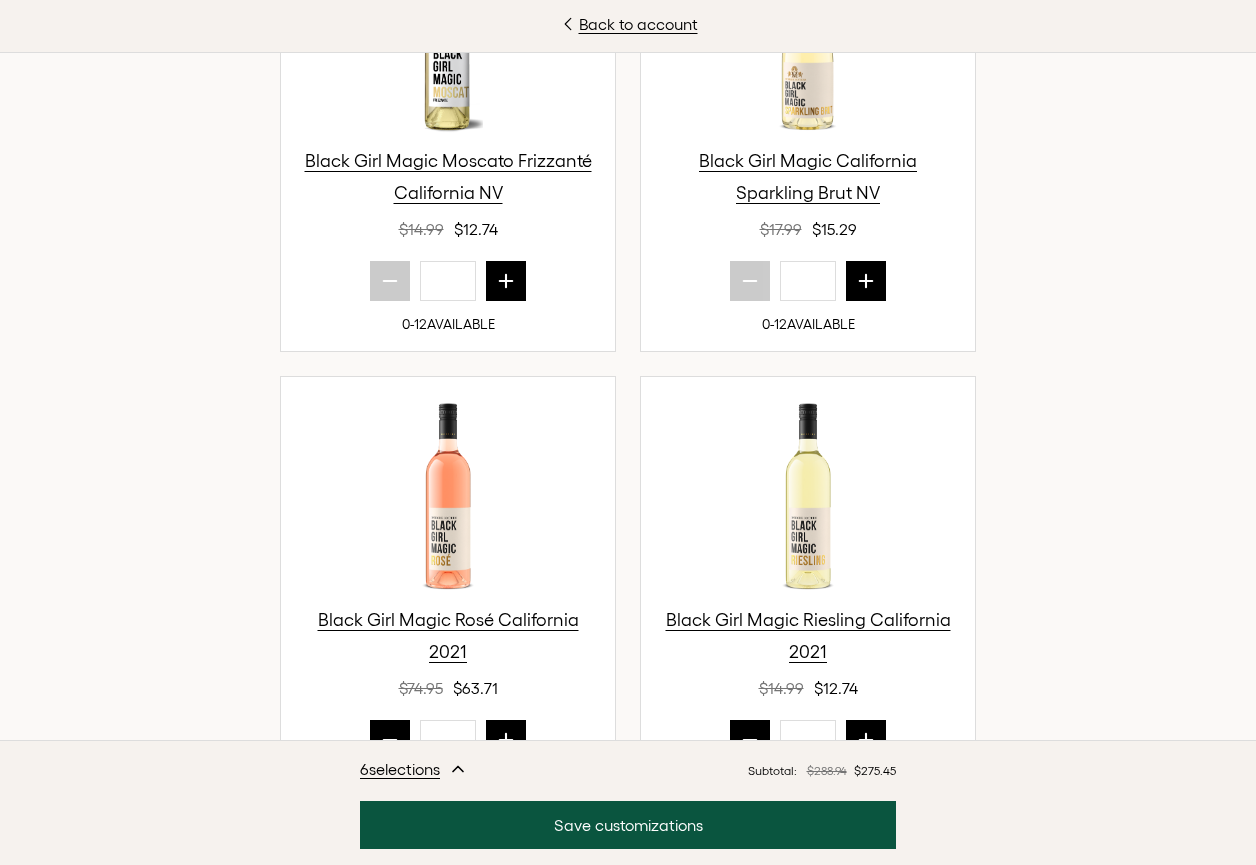 drag, startPoint x: 1221, startPoint y: 285, endPoint x: 1221, endPoint y: 229, distance: 56 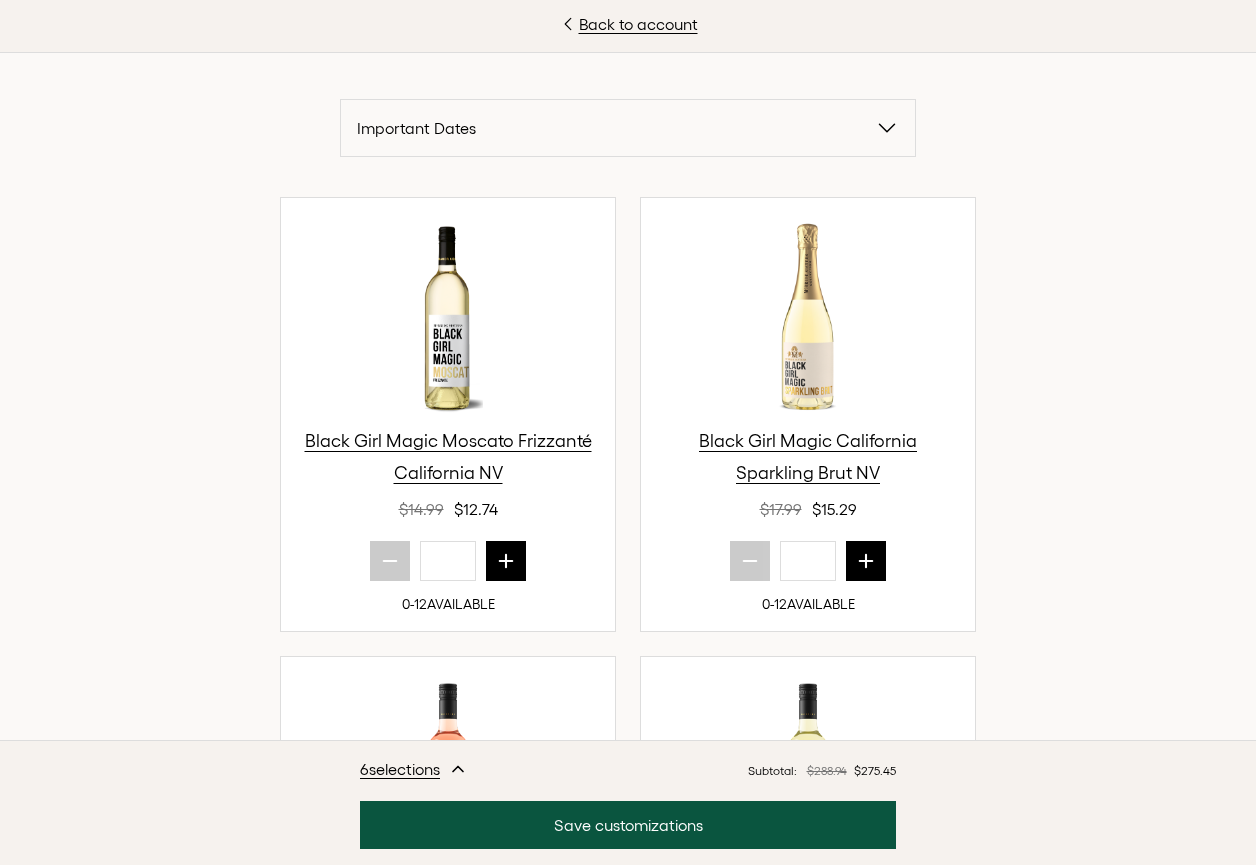 scroll, scrollTop: 575, scrollLeft: 0, axis: vertical 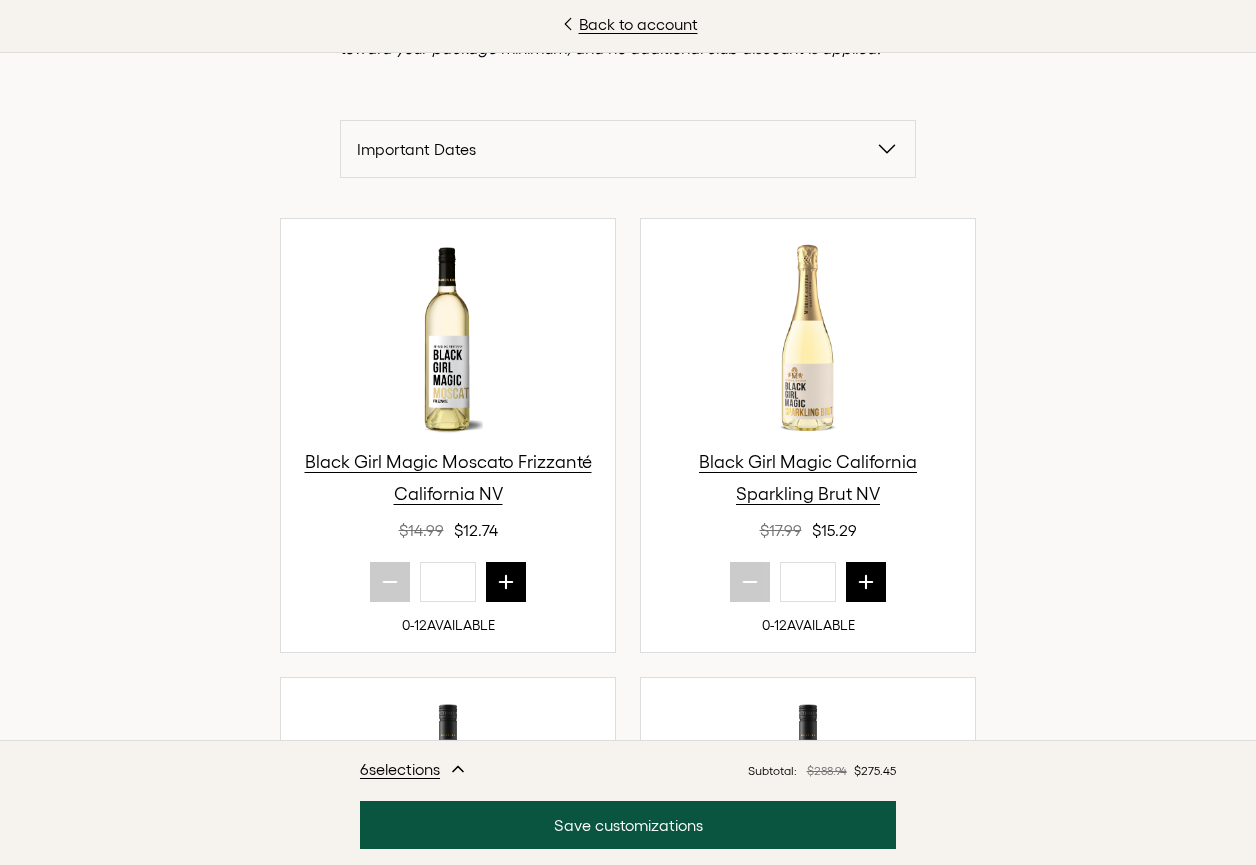 click 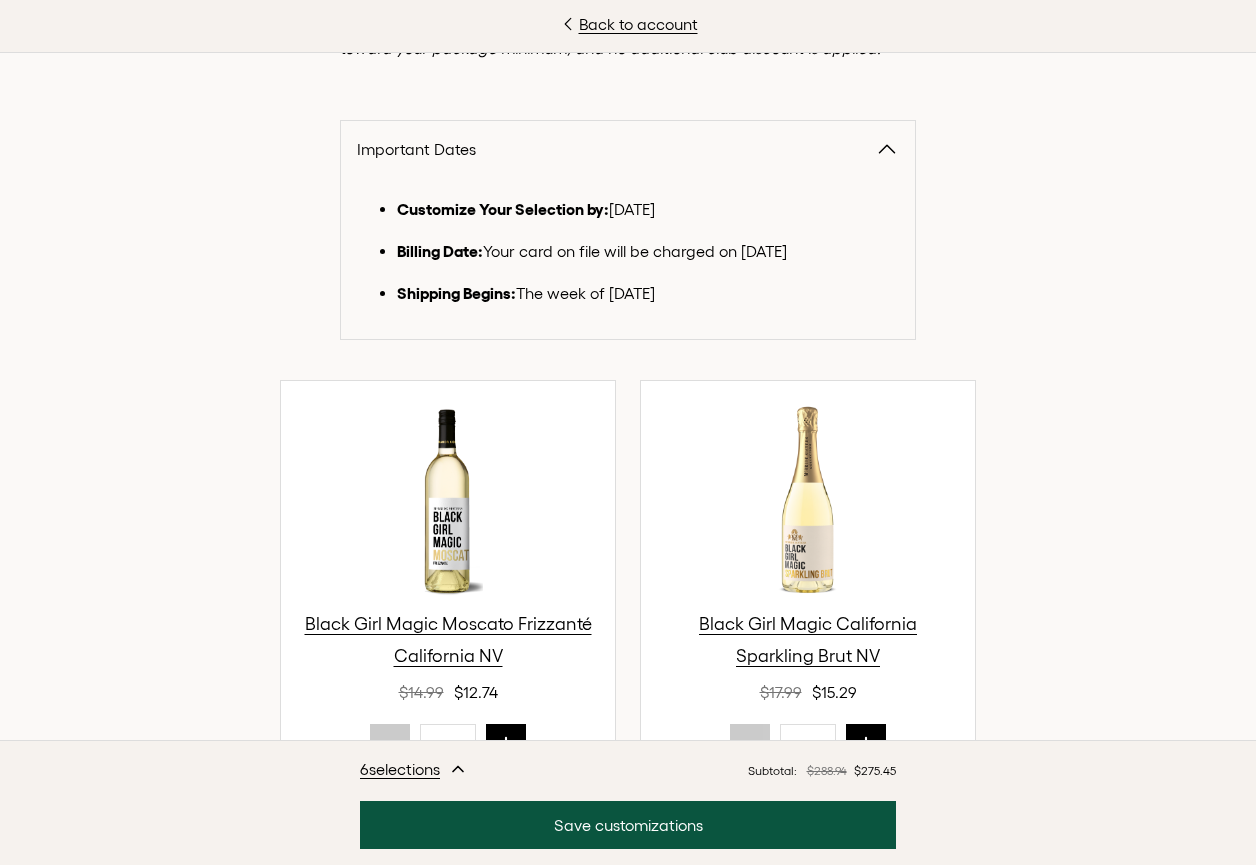 scroll, scrollTop: 1233, scrollLeft: 0, axis: vertical 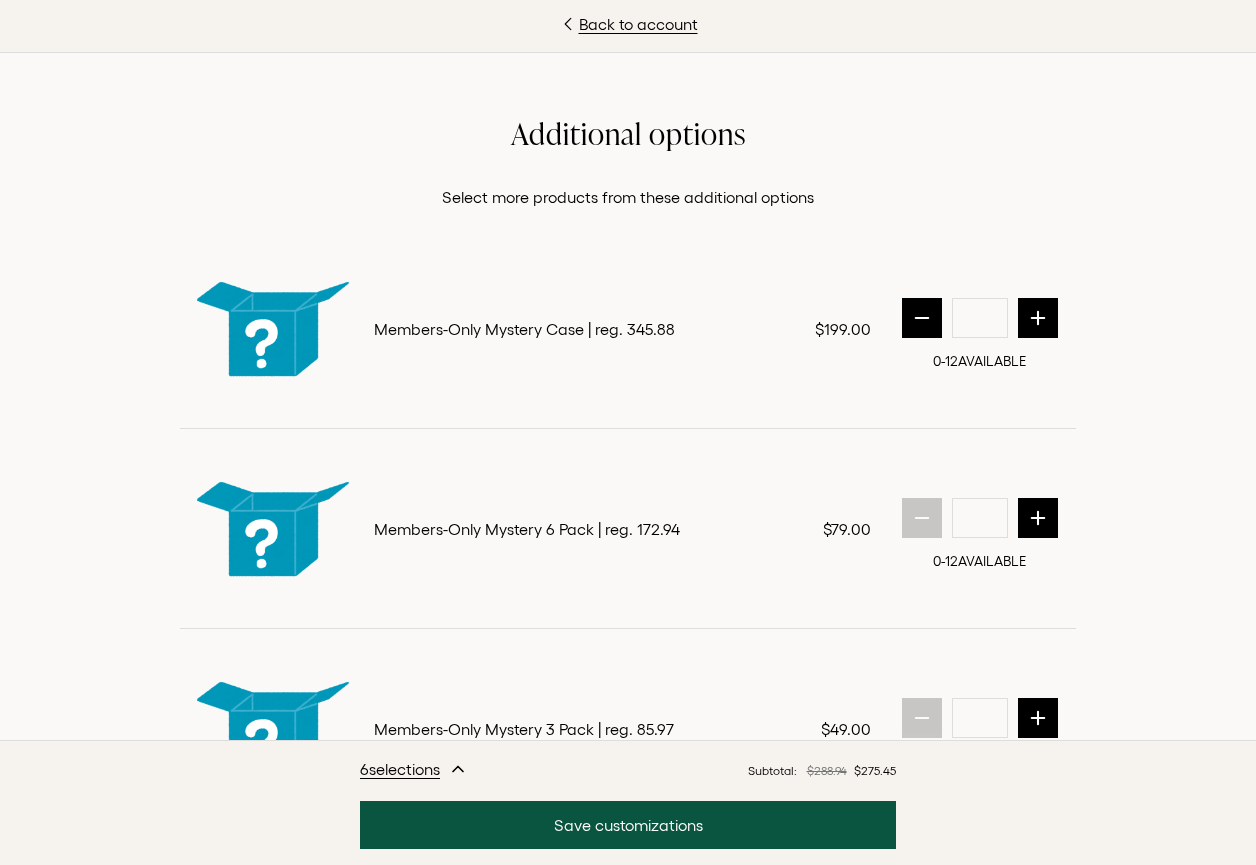 click 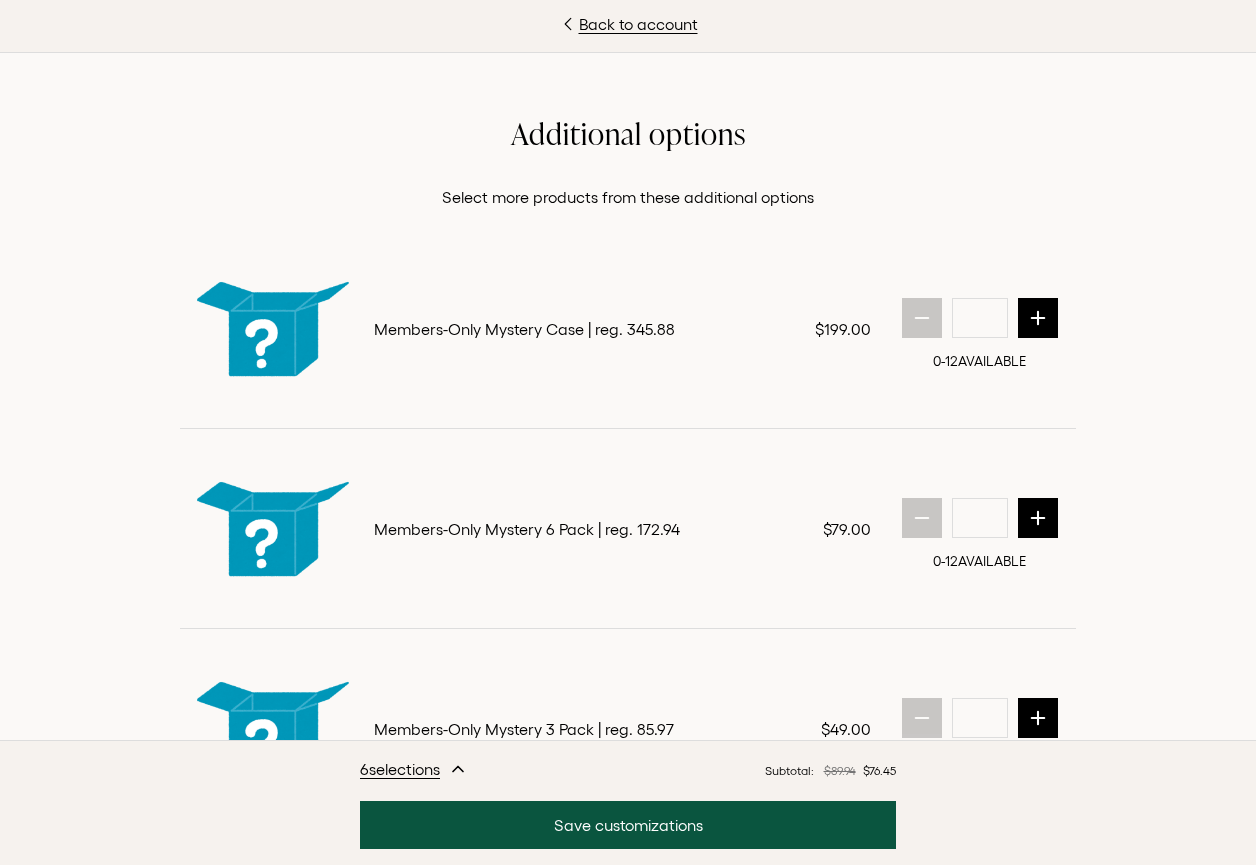 click 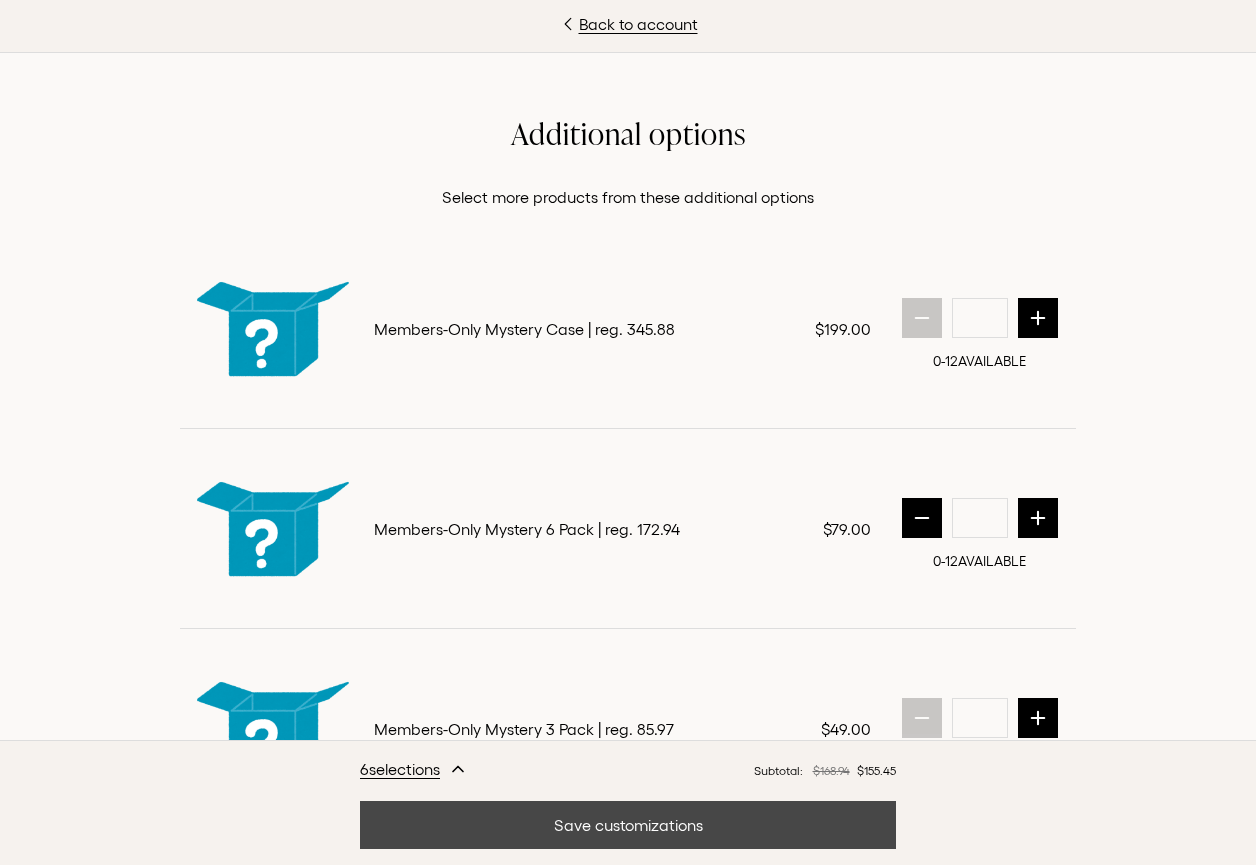 click on "Save customizations" at bounding box center (628, 825) 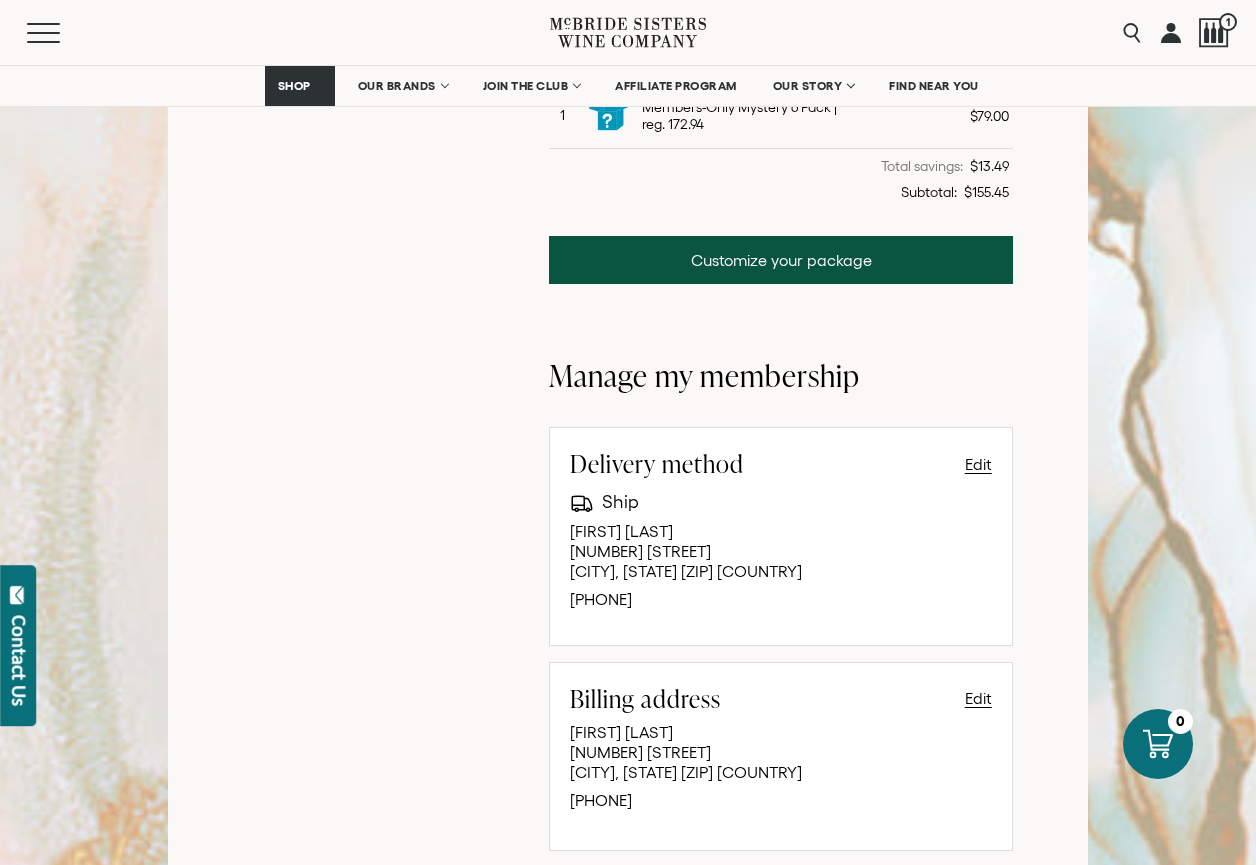 scroll, scrollTop: 1036, scrollLeft: 0, axis: vertical 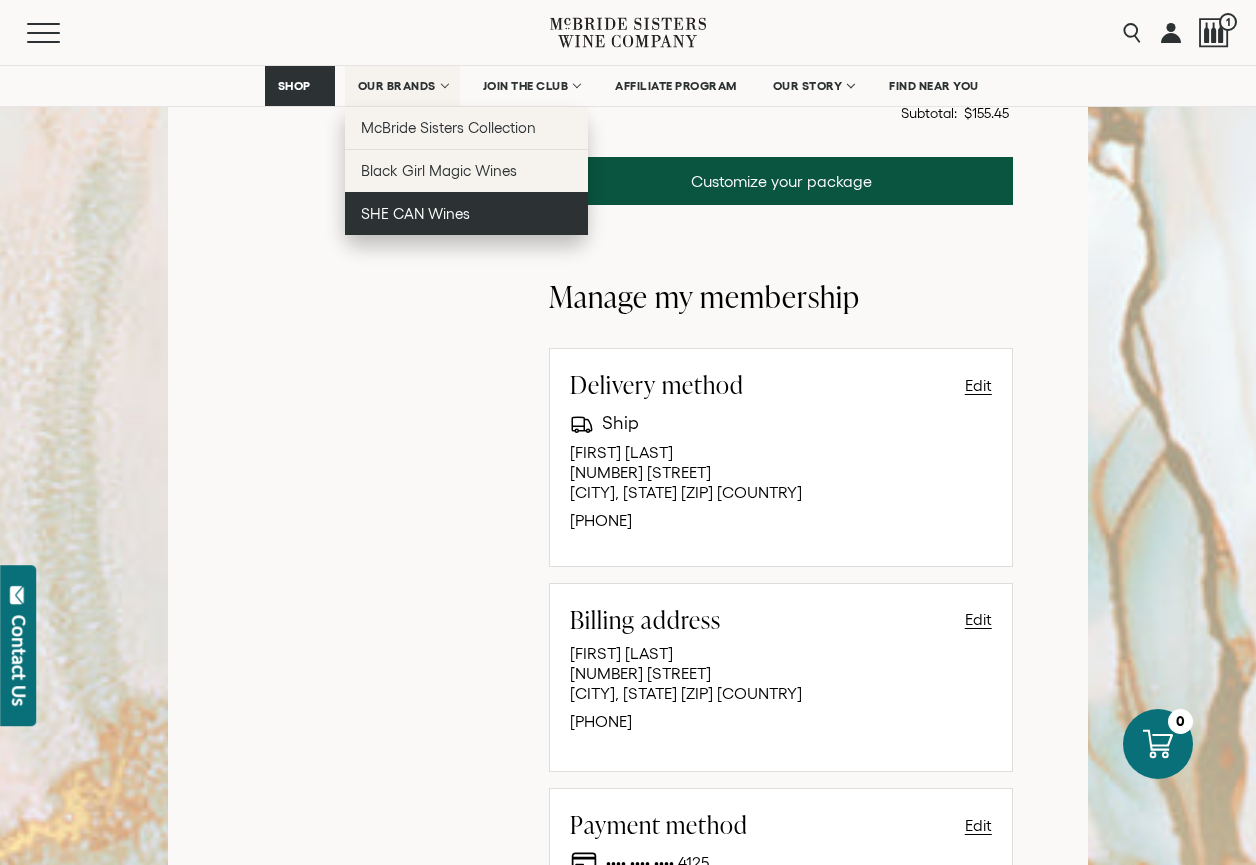 click on "SHE CAN Wines" at bounding box center (415, 213) 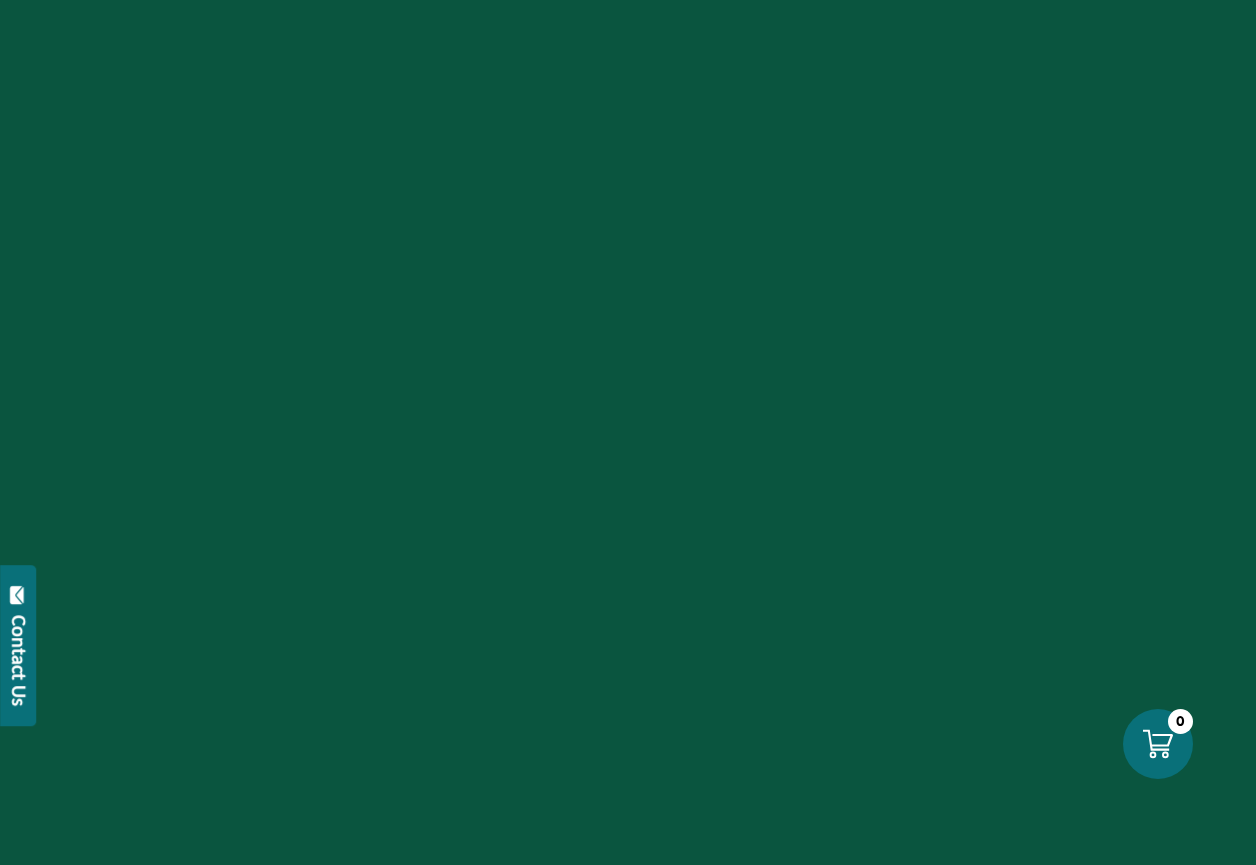 scroll, scrollTop: 0, scrollLeft: 0, axis: both 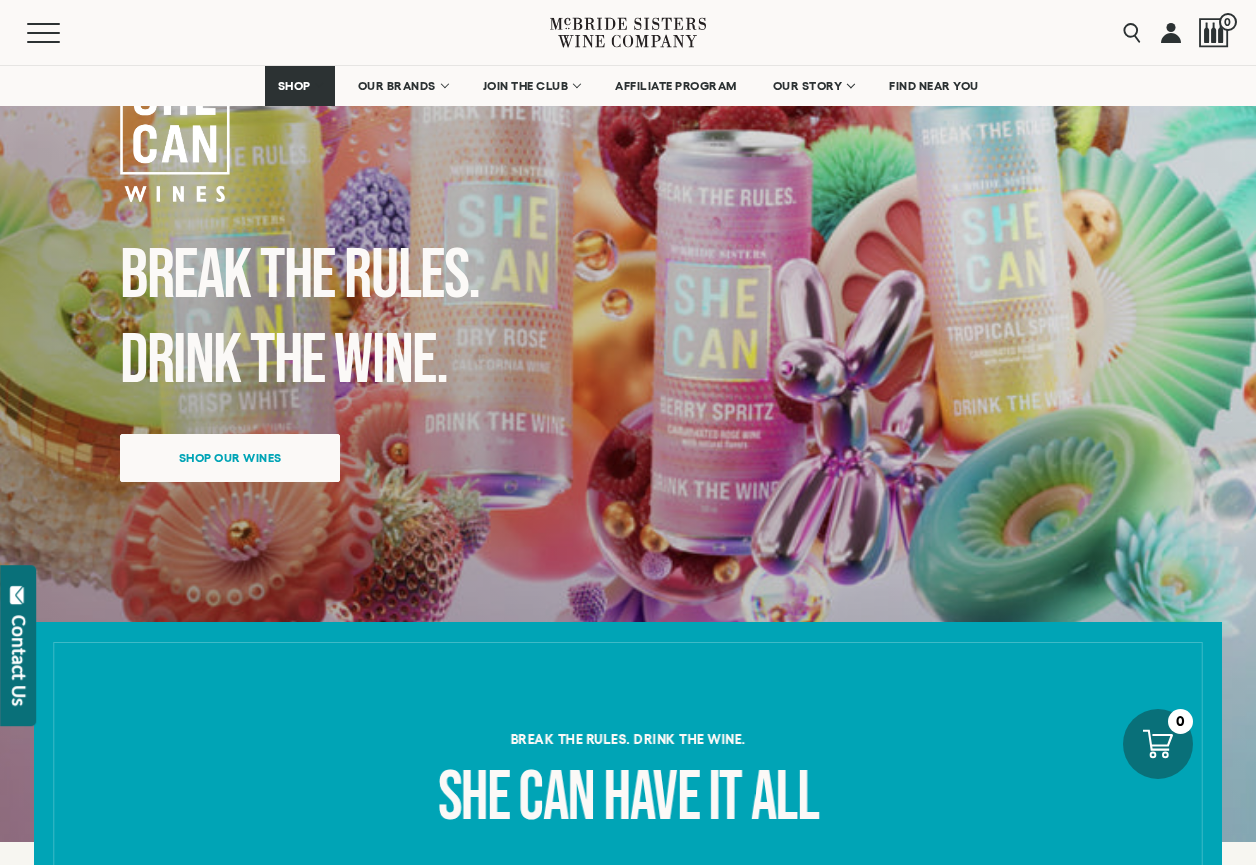 click on "Shop our wines" at bounding box center [230, 457] 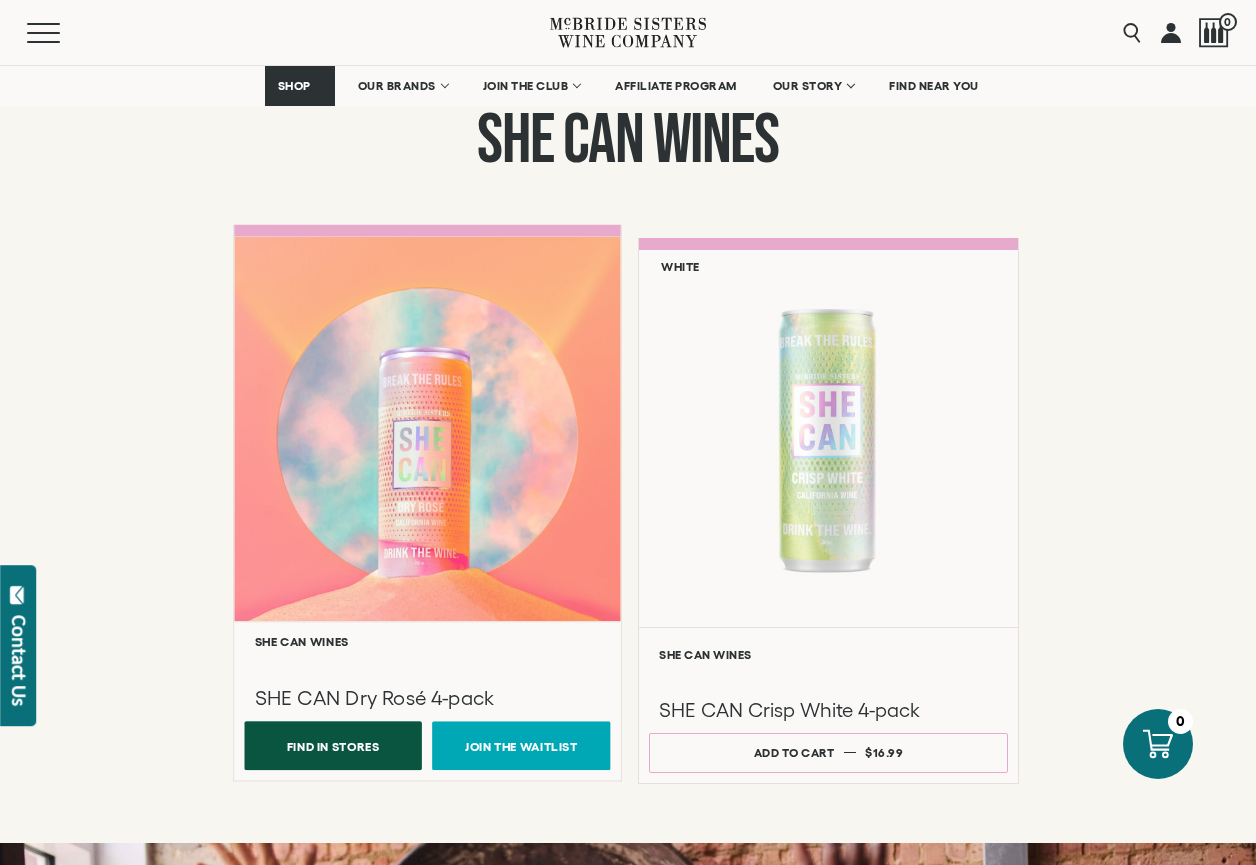 scroll, scrollTop: 1470, scrollLeft: 0, axis: vertical 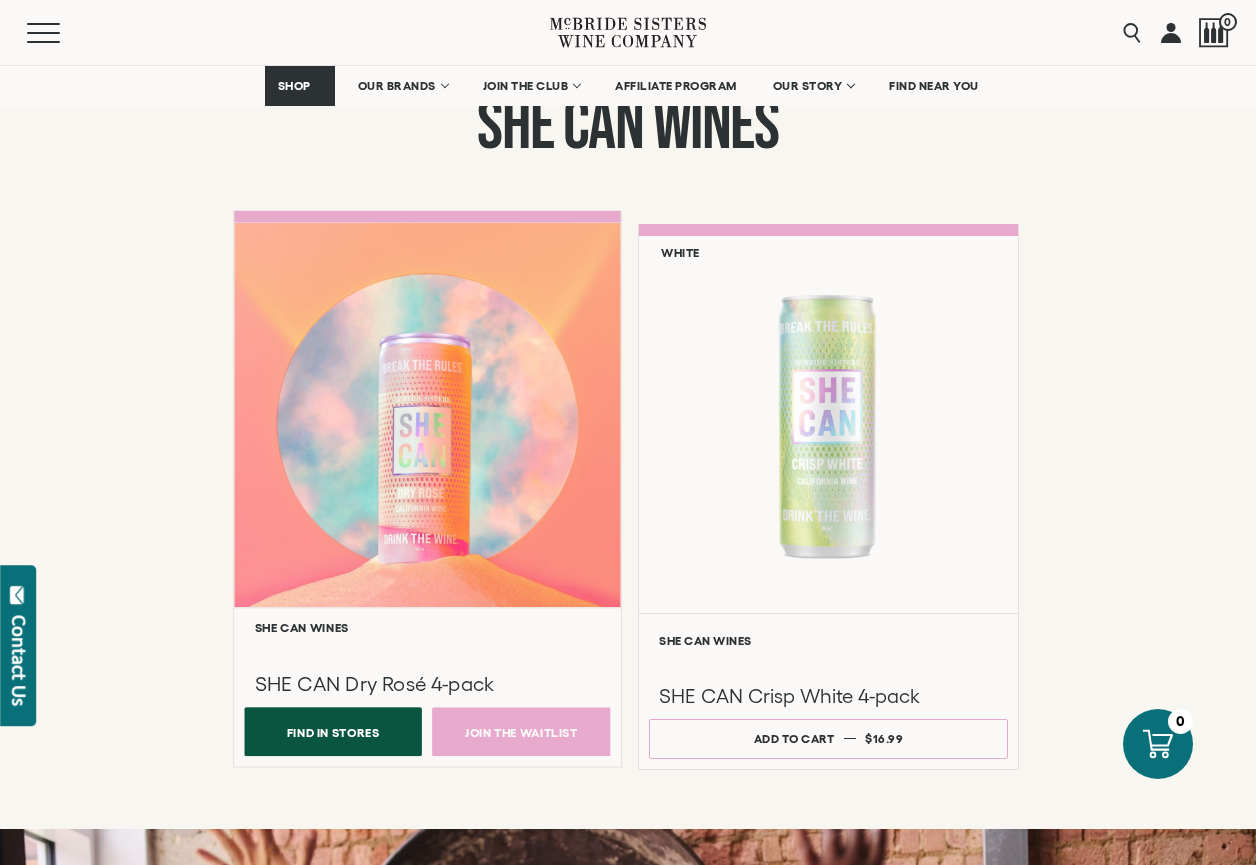 click on "Join the Waitlist" at bounding box center [521, 731] 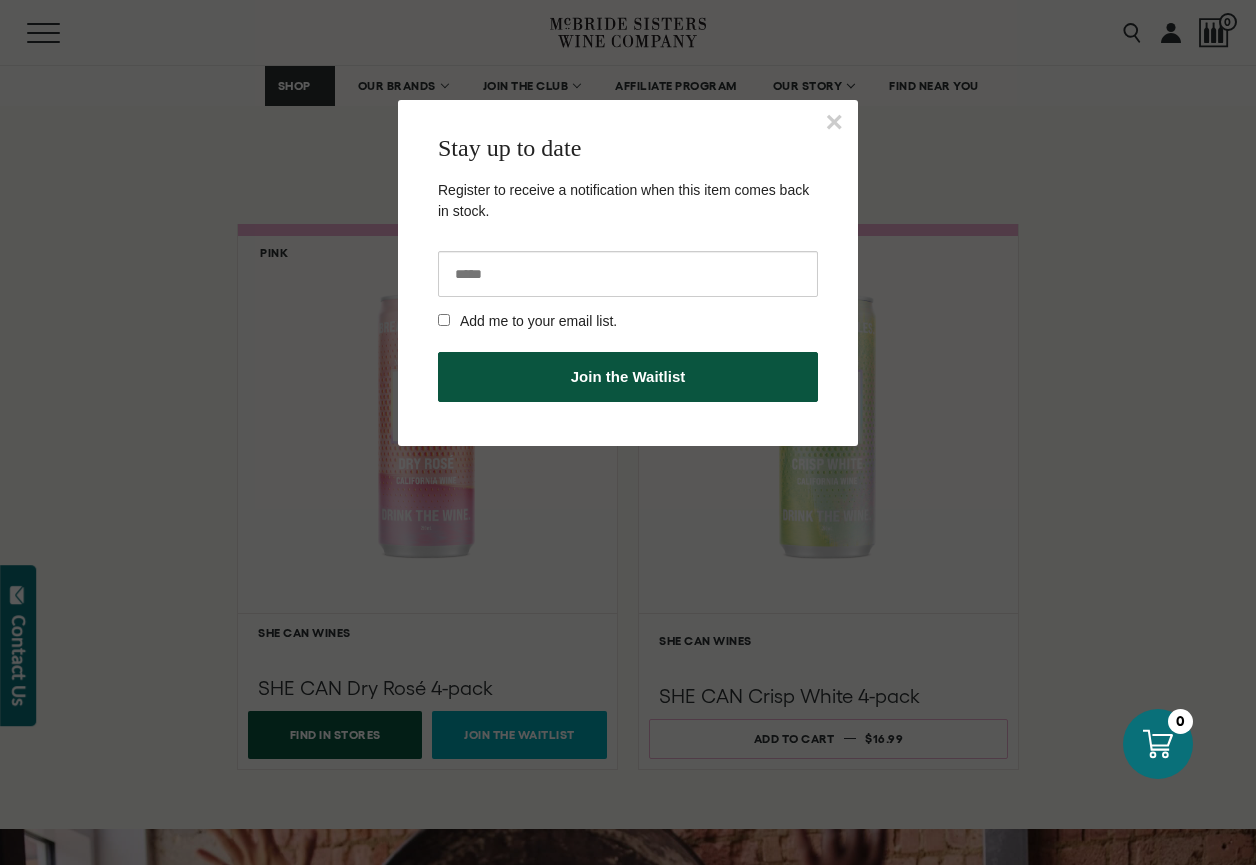 click at bounding box center (628, 274) 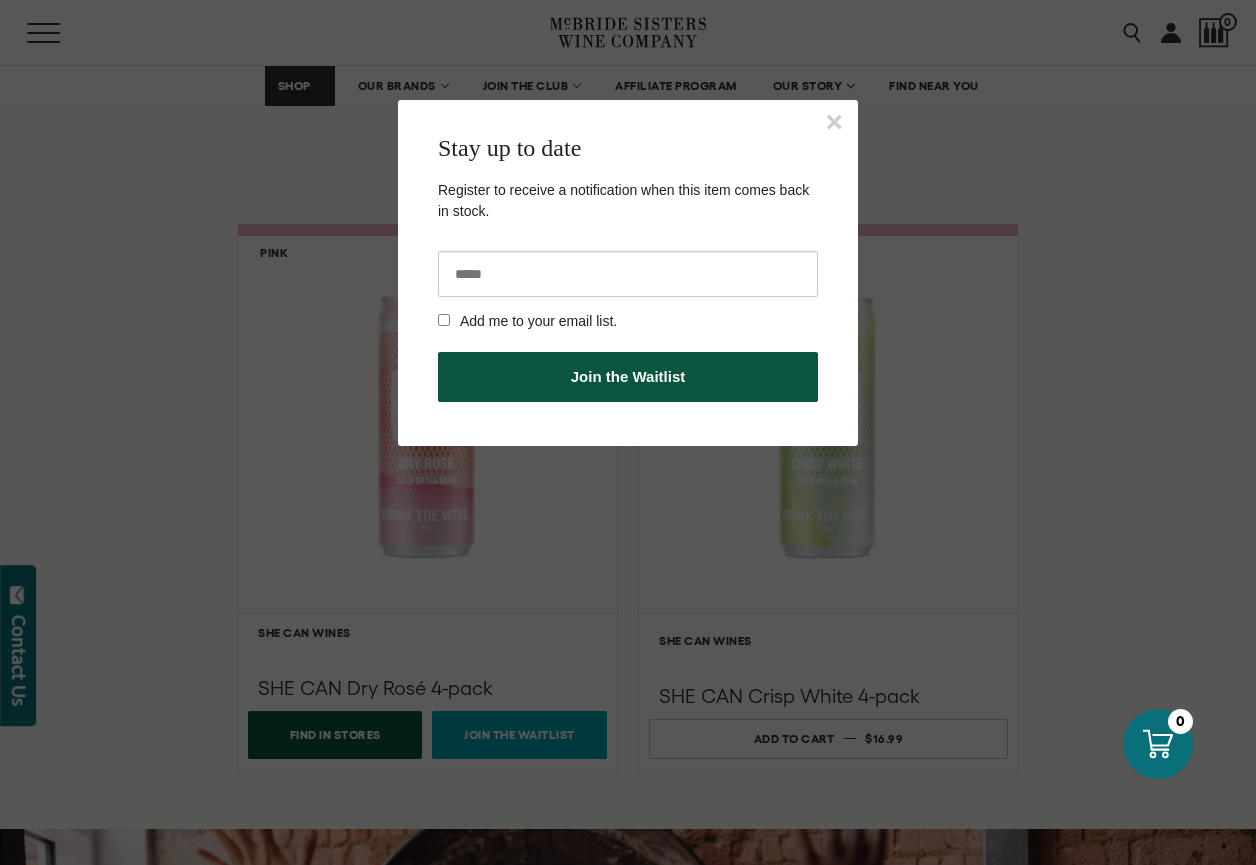type on "**********" 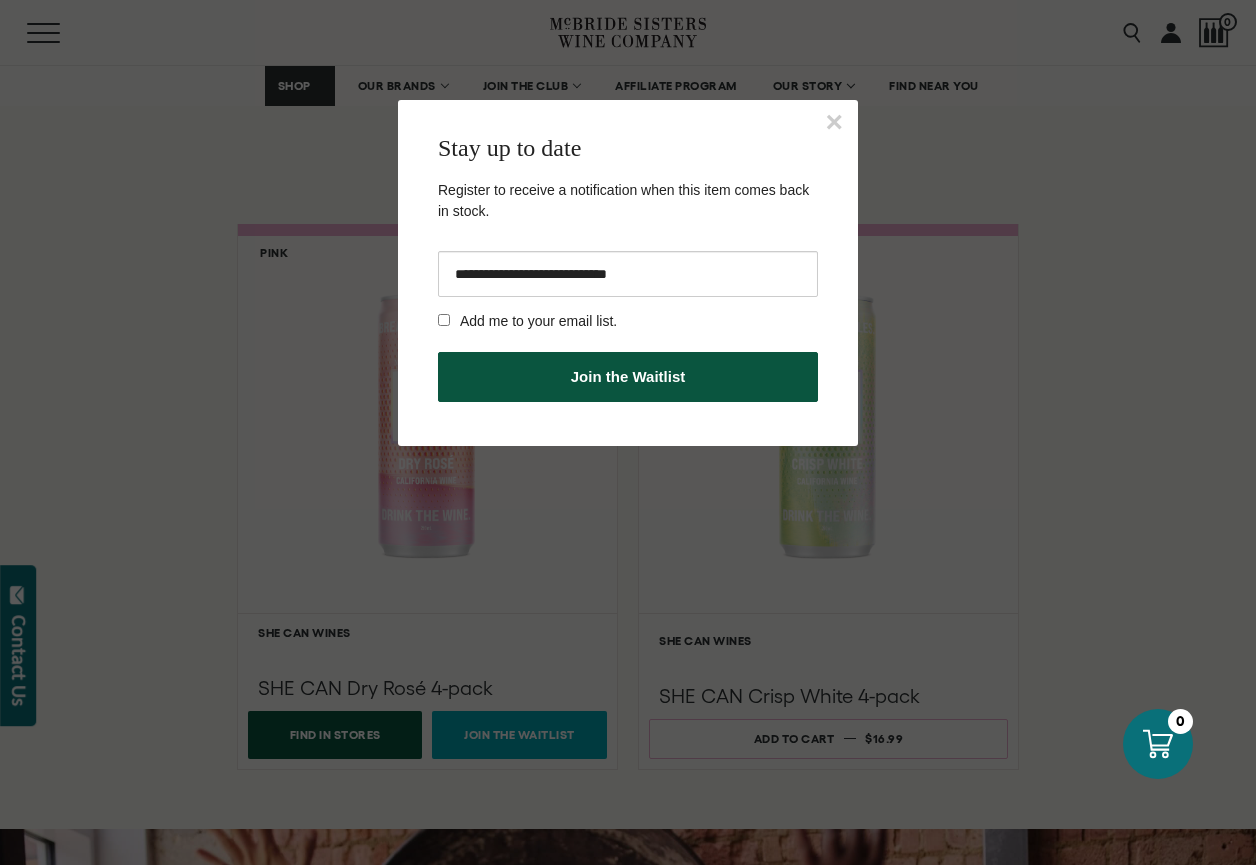 click on "Join the Waitlist" at bounding box center (628, 377) 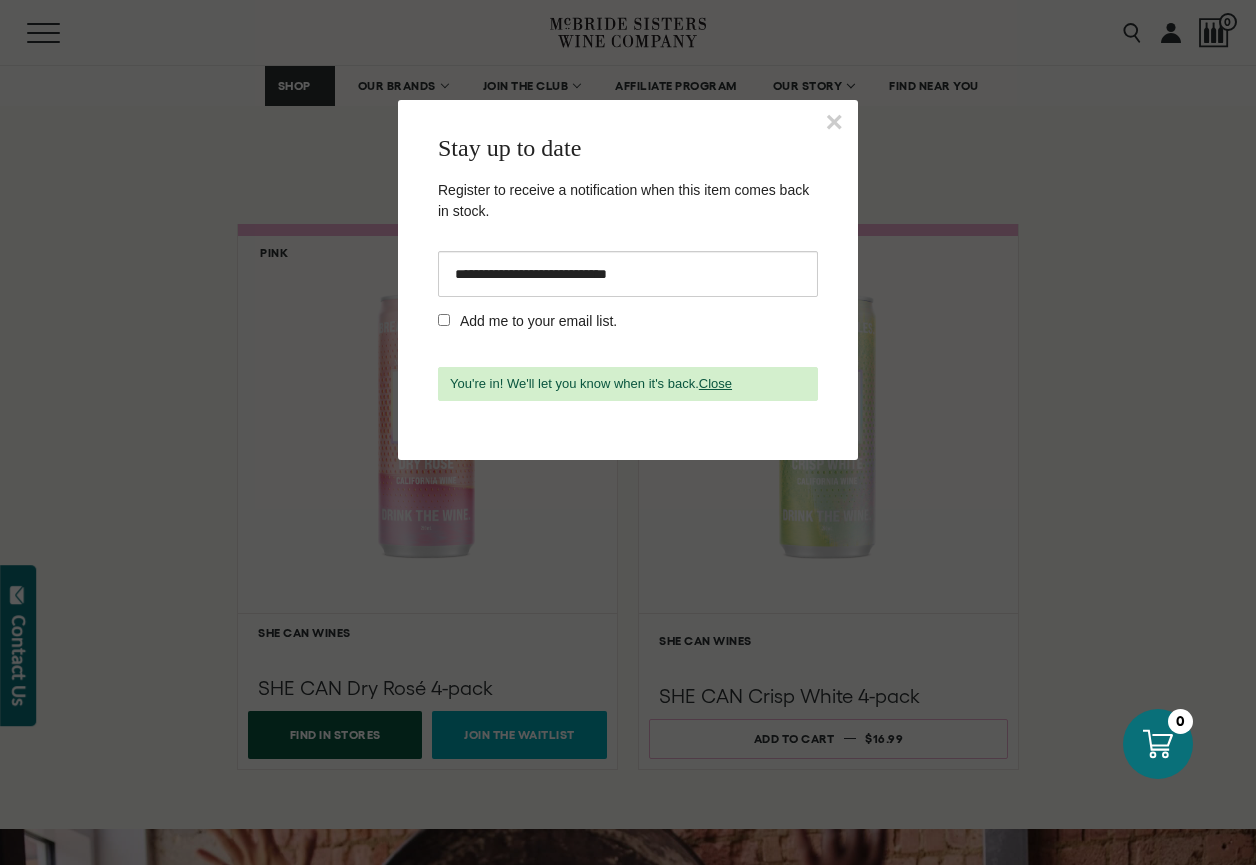 scroll, scrollTop: 1482, scrollLeft: 0, axis: vertical 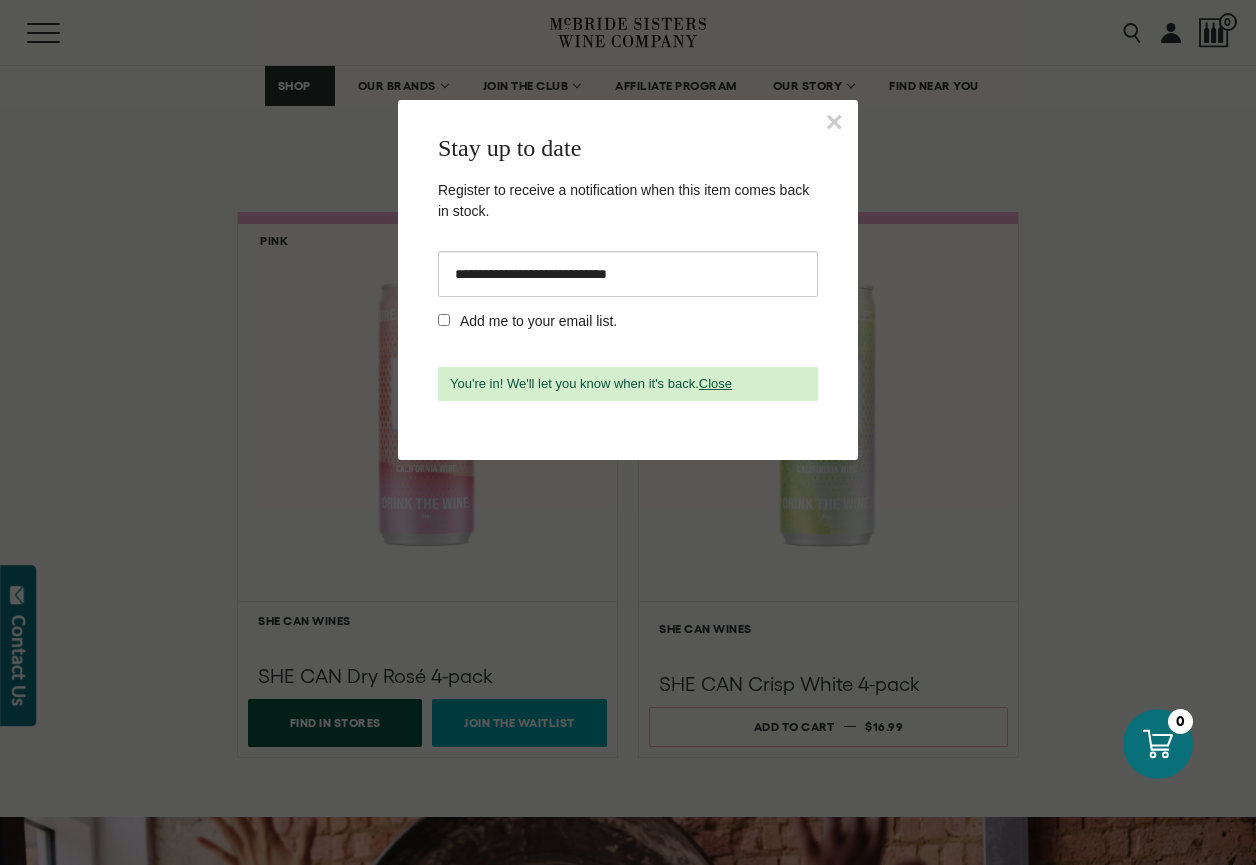 click on "Close" at bounding box center [715, 383] 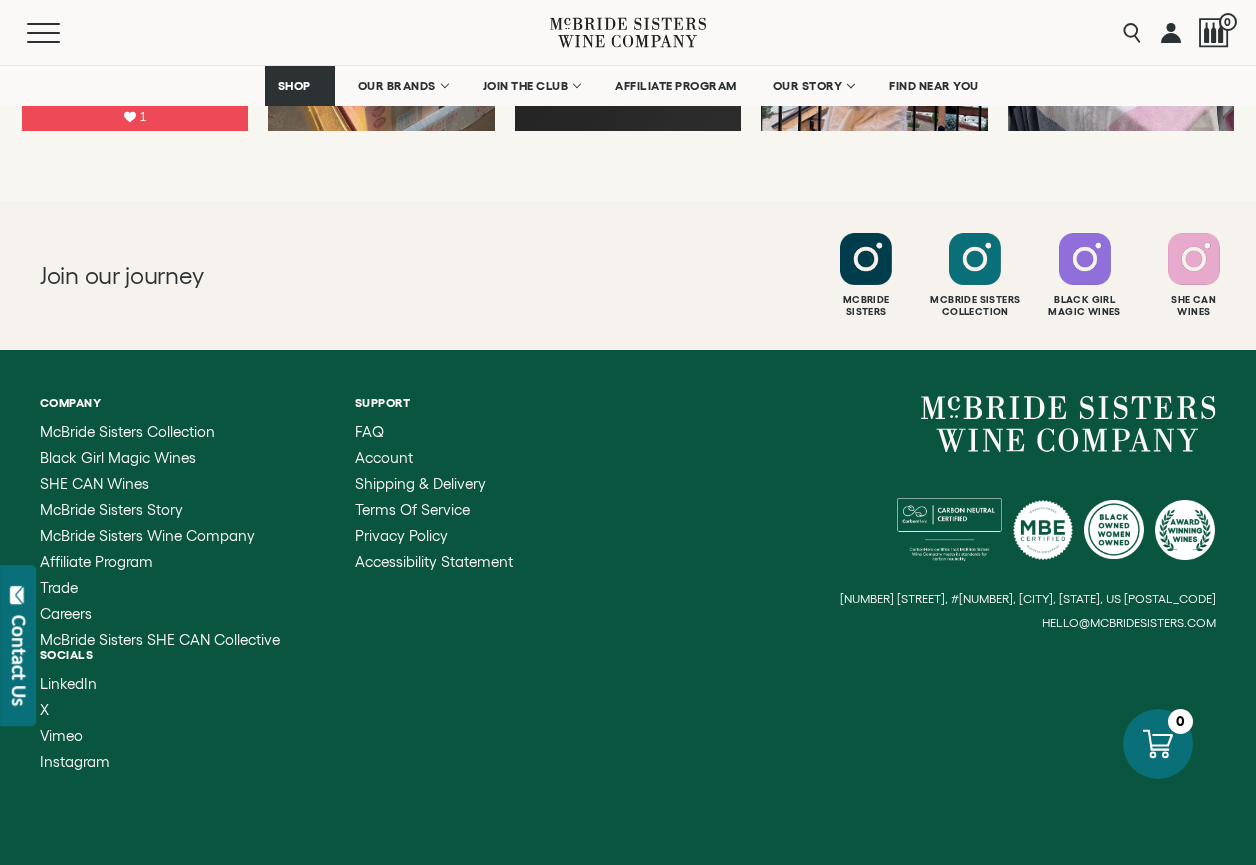 scroll, scrollTop: 4206, scrollLeft: 0, axis: vertical 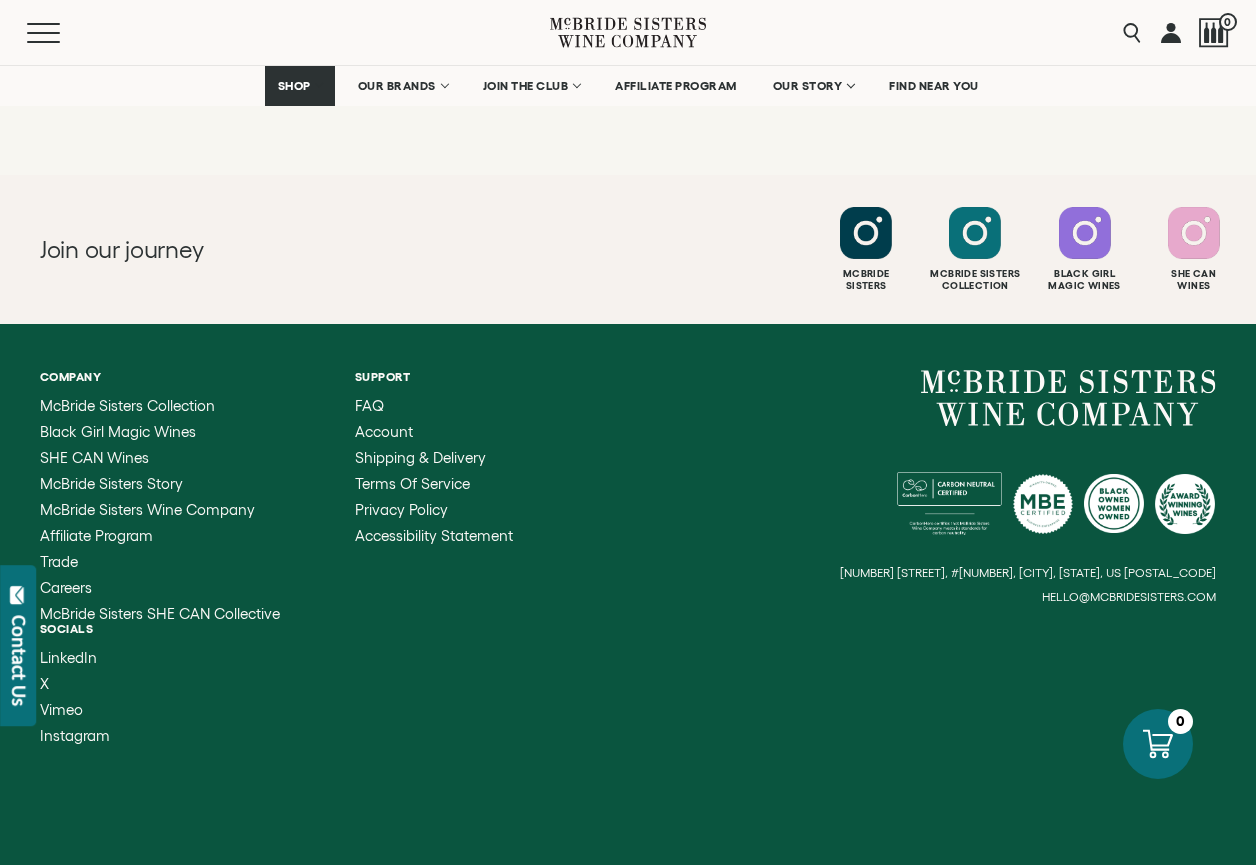 click on "Follow us
@shecanwines
Likes Count
18
Comments Count
1" at bounding box center [628, -115] 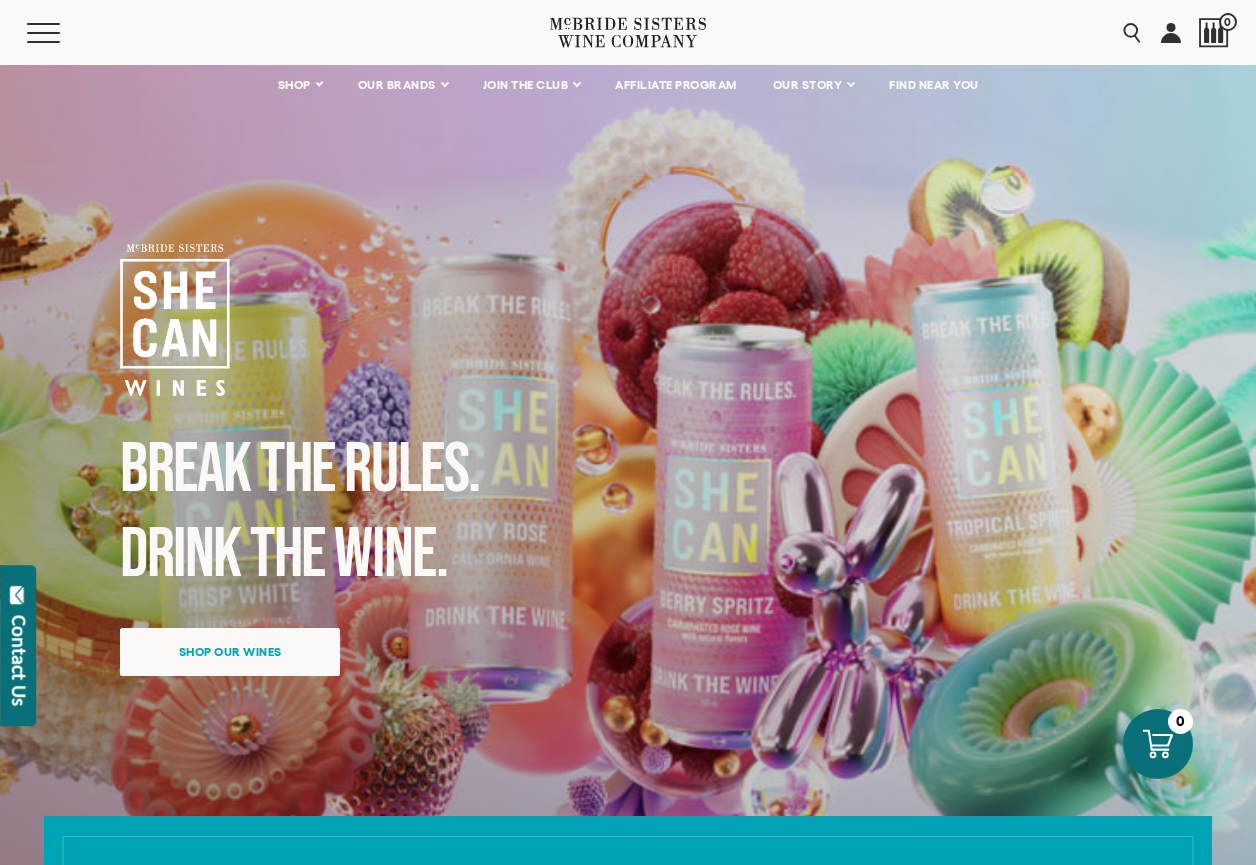 scroll, scrollTop: 0, scrollLeft: 0, axis: both 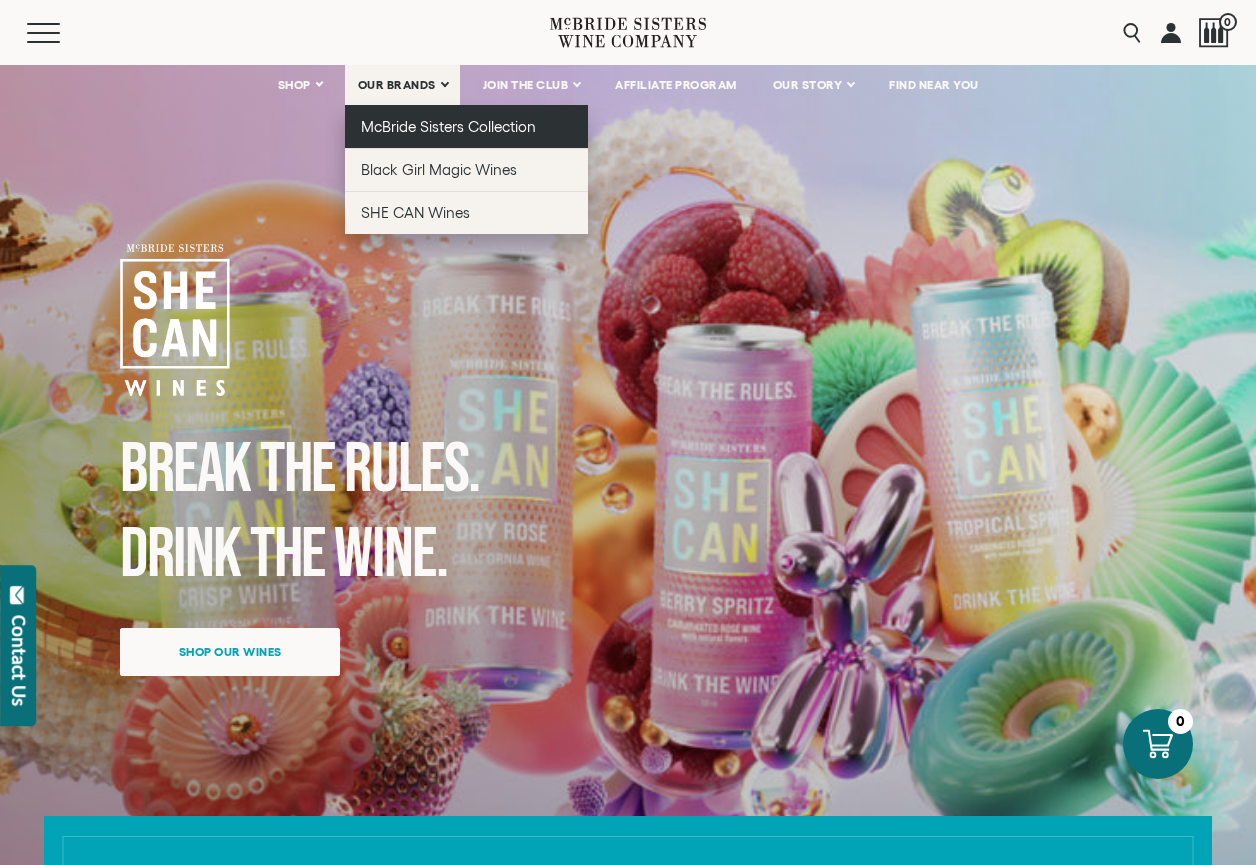 click on "McBride Sisters Collection" at bounding box center [449, 126] 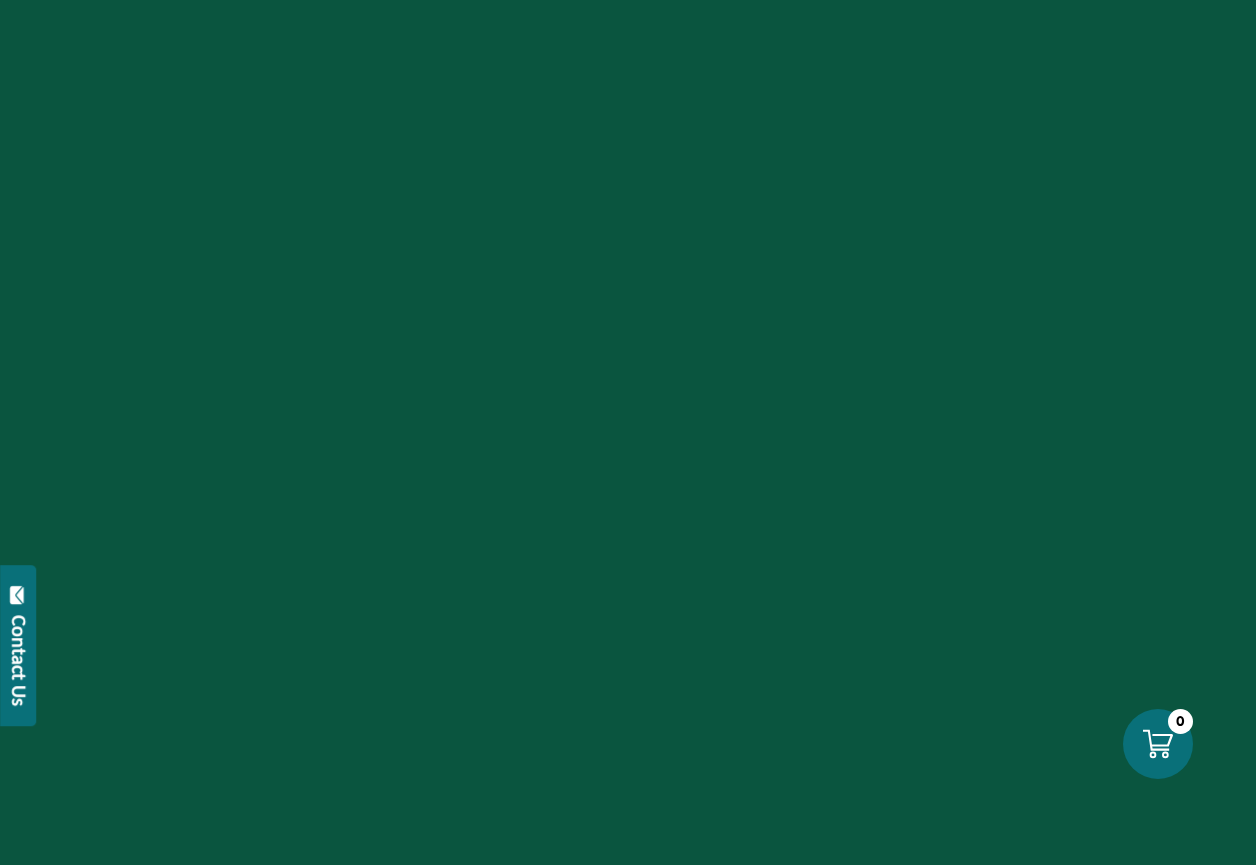 scroll, scrollTop: 0, scrollLeft: 0, axis: both 